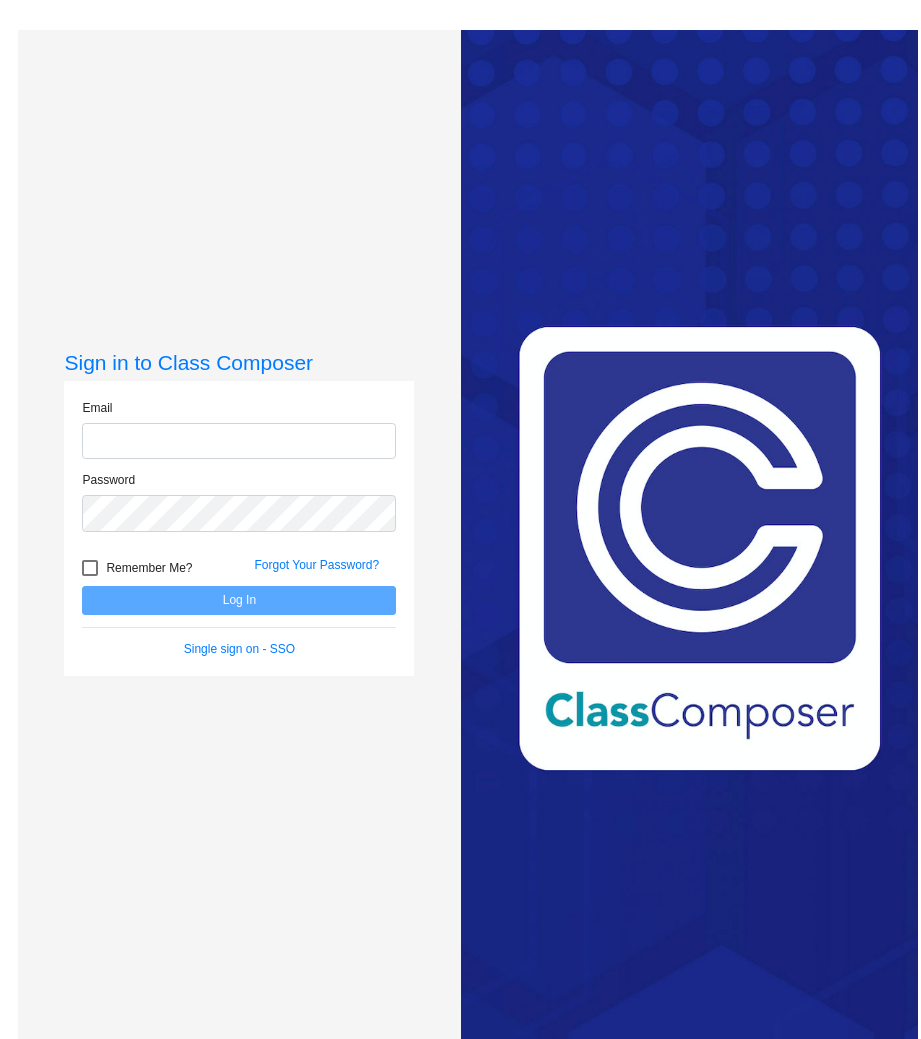 scroll, scrollTop: 0, scrollLeft: 0, axis: both 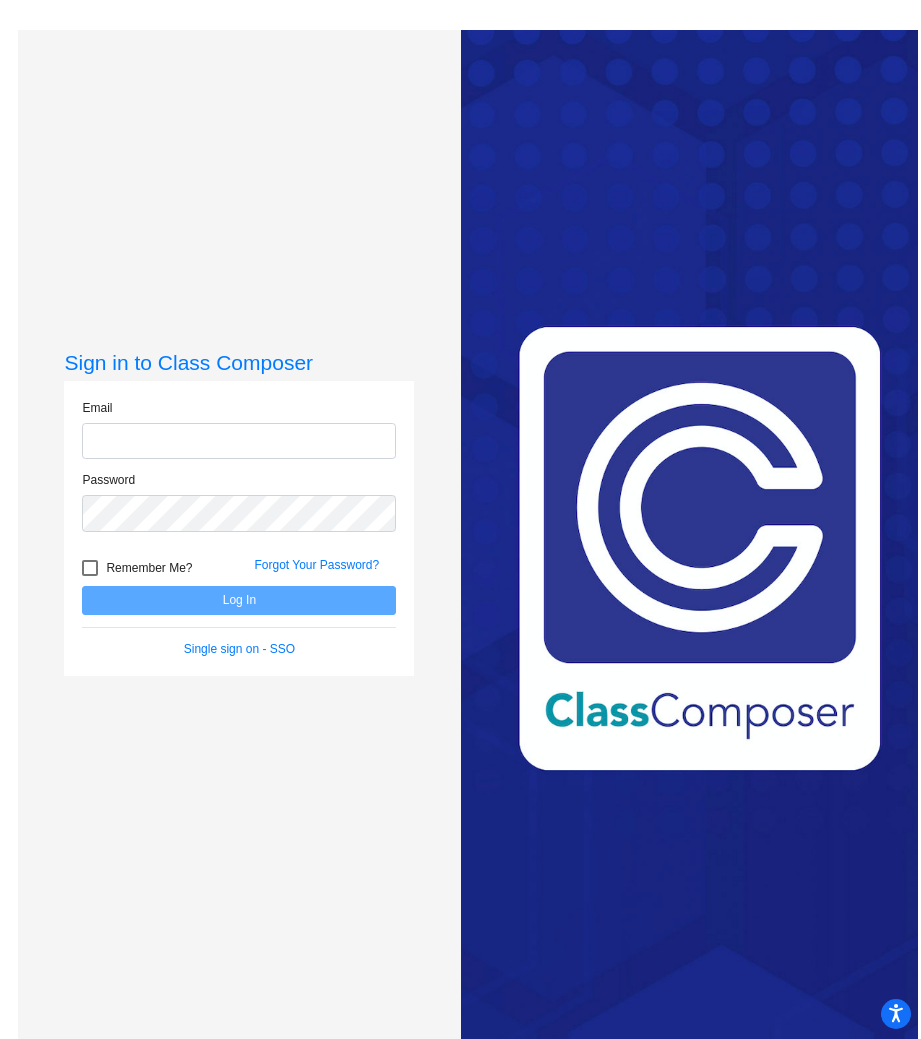 type on "[EMAIL]" 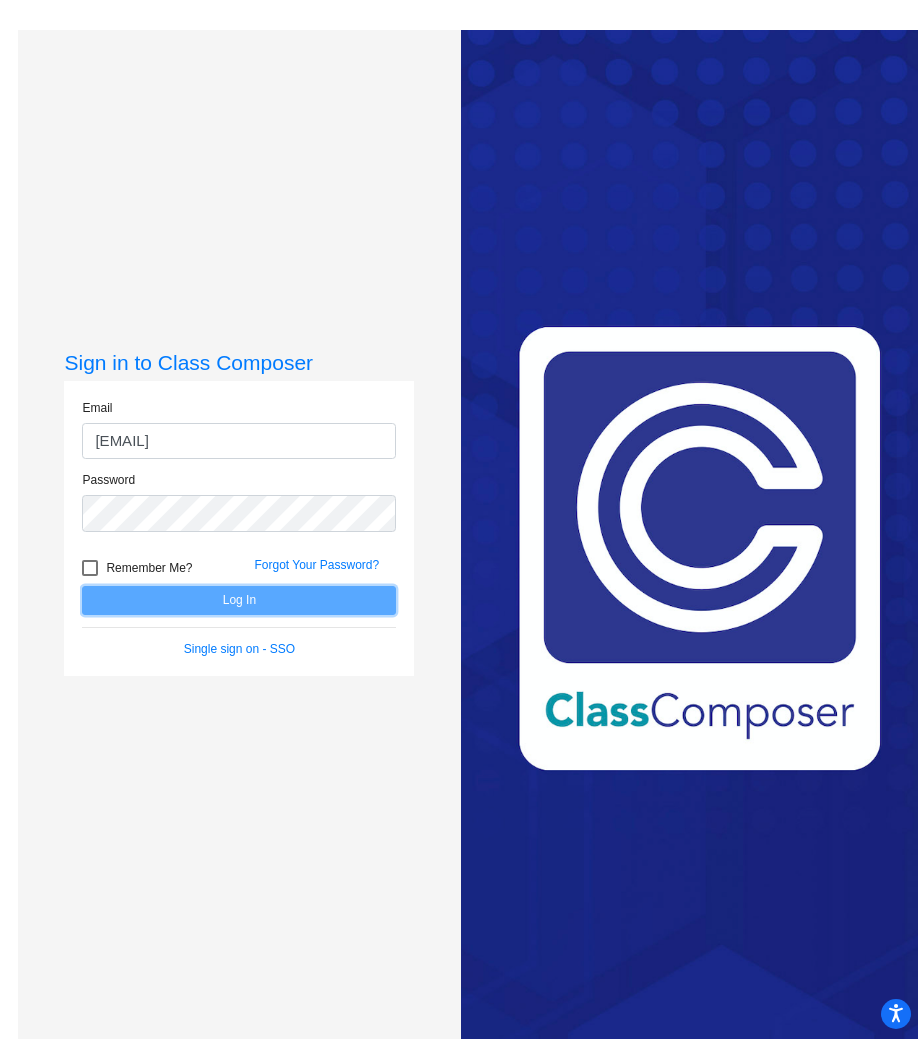 click on "Log In" 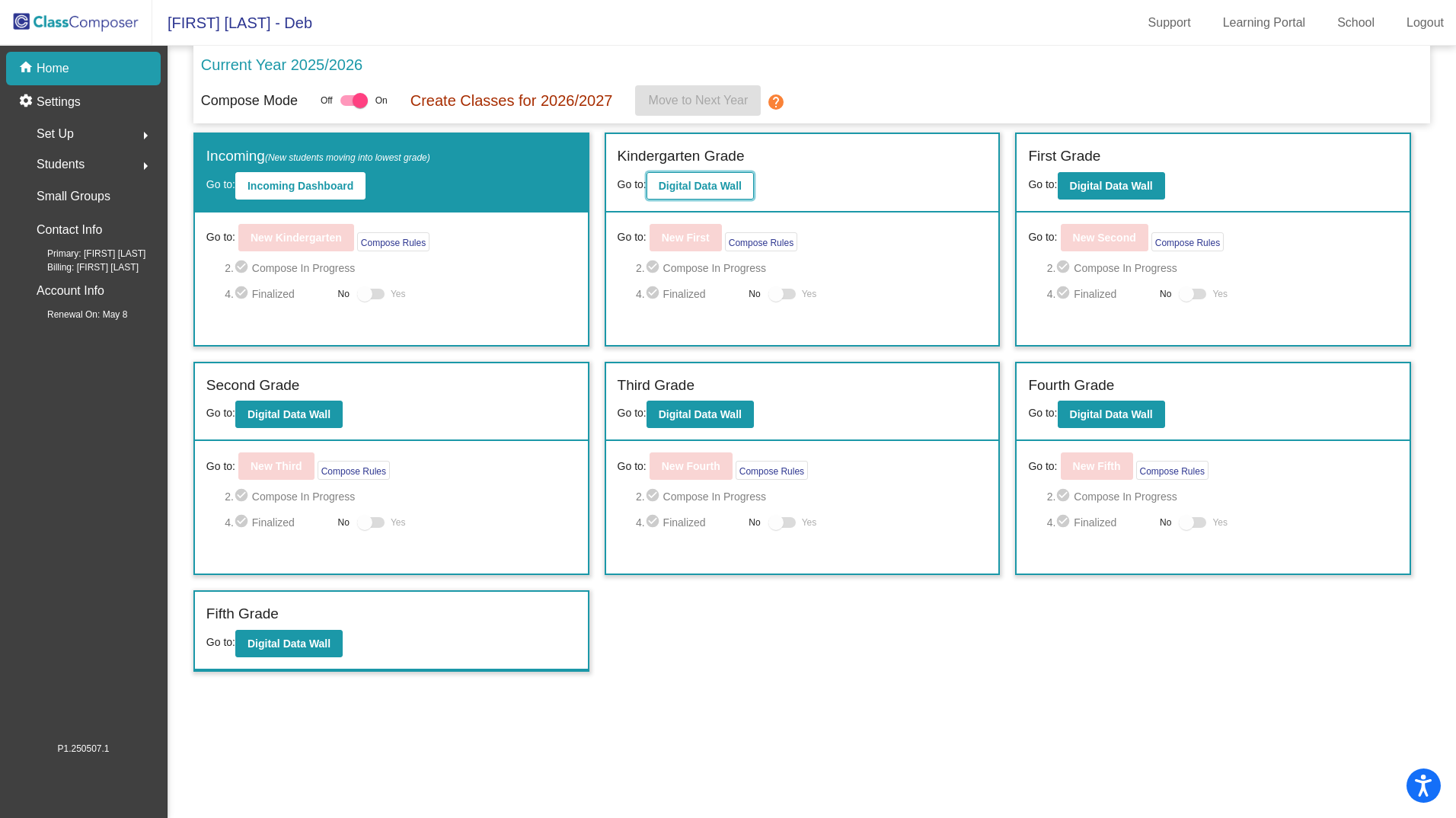 click on "Digital Data Wall" 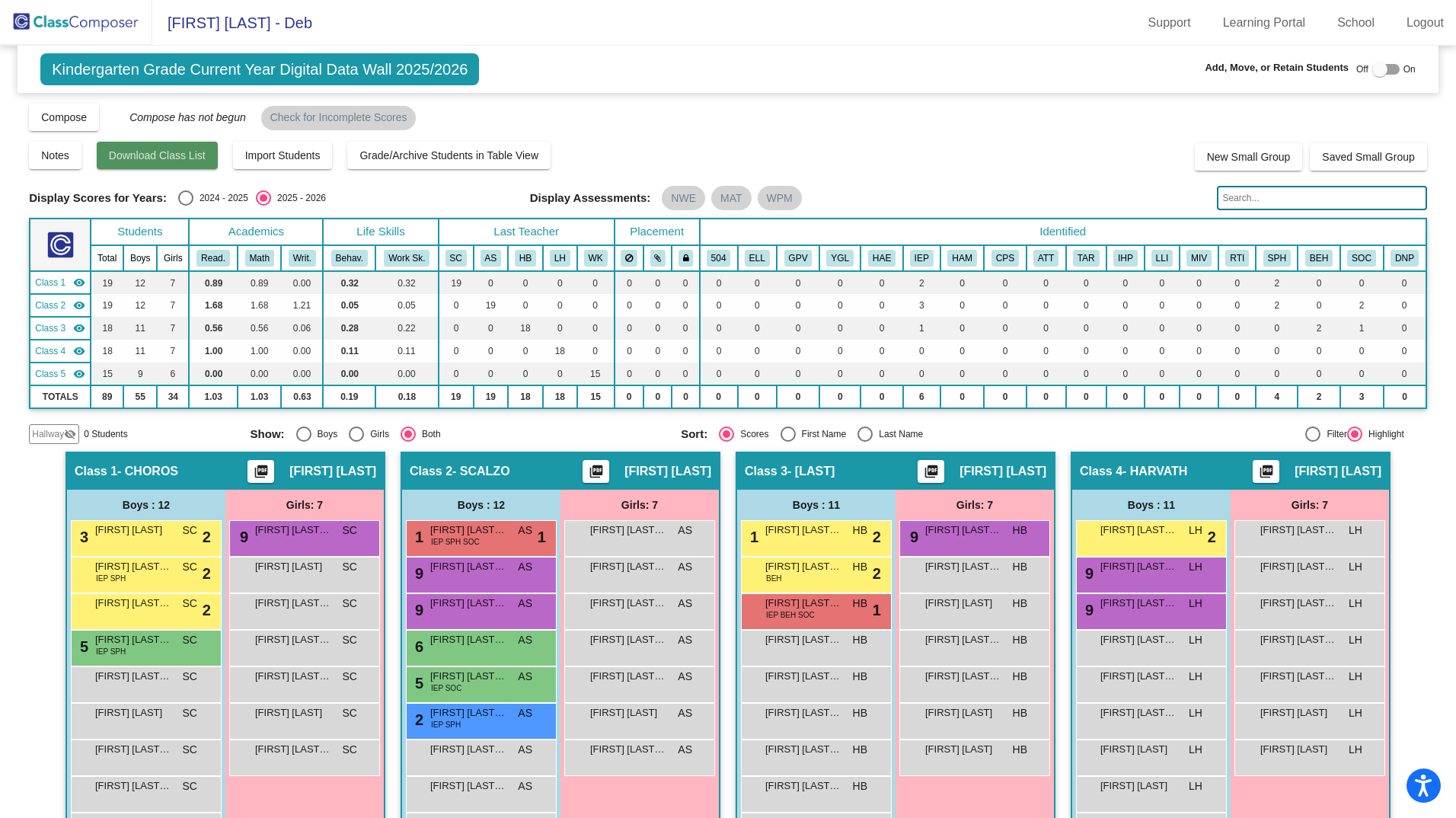 click on "Download Class List" 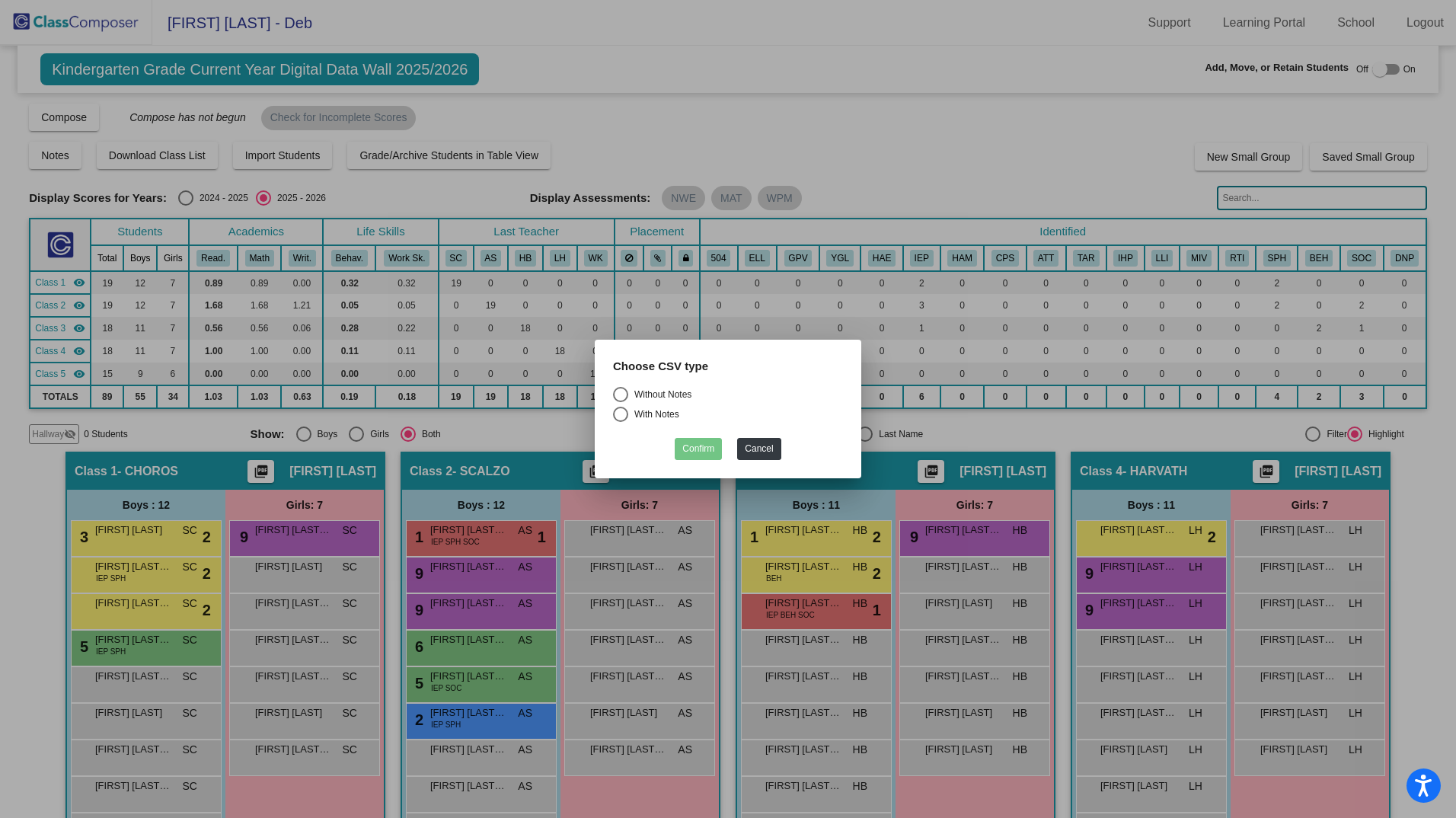 click at bounding box center [621, 395] 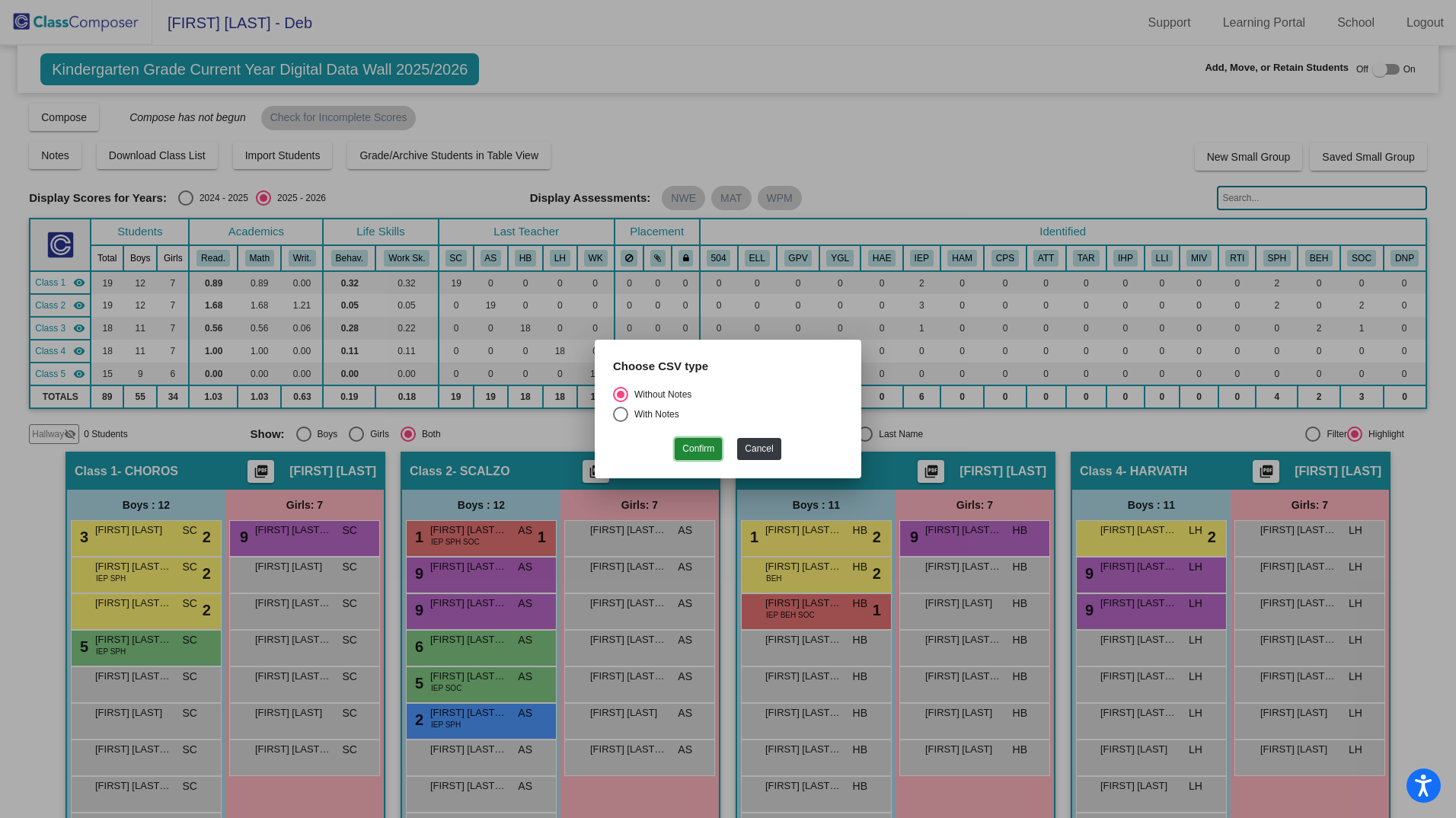 click on "Confirm" at bounding box center (698, 449) 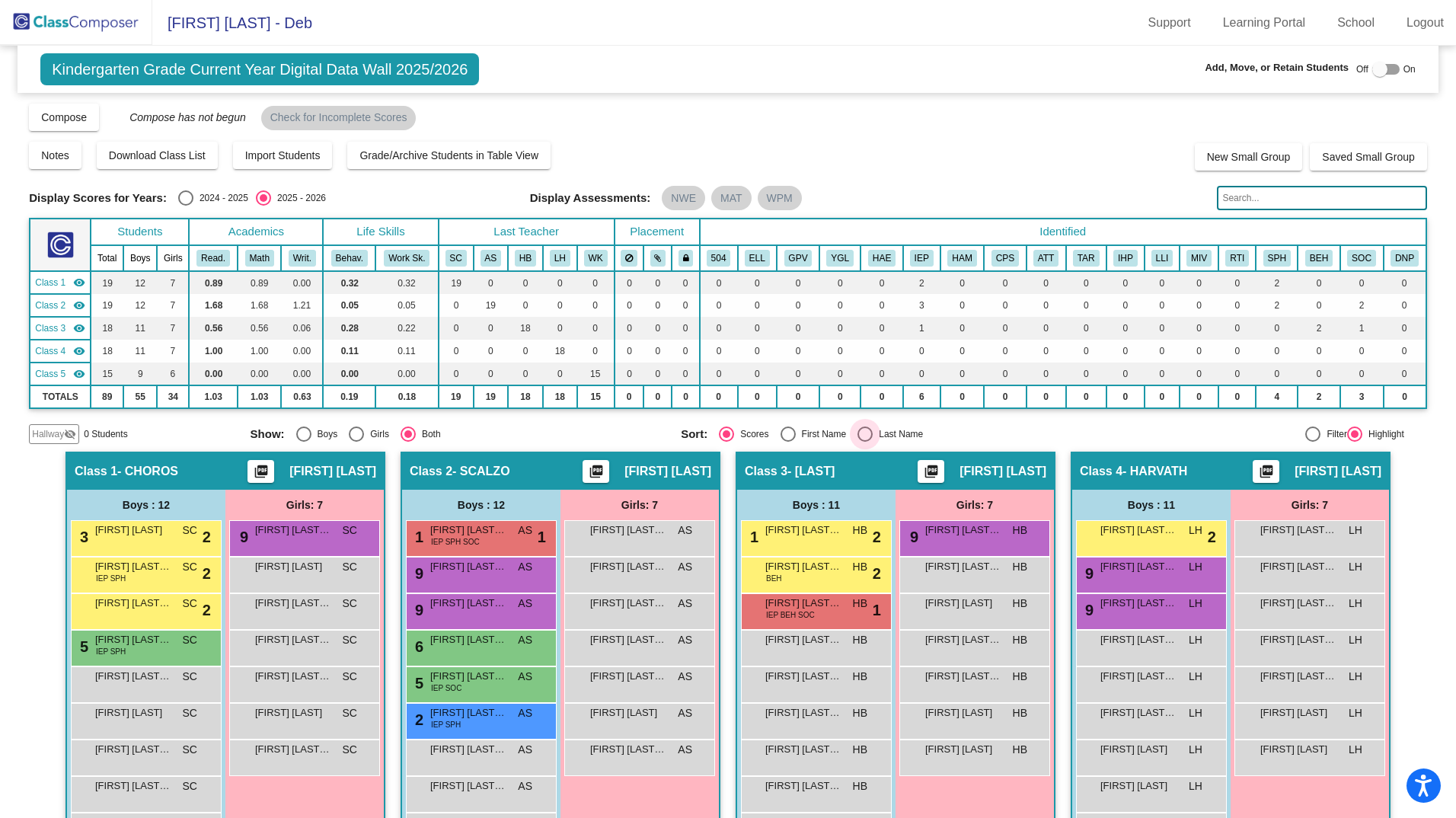 click at bounding box center [865, 434] 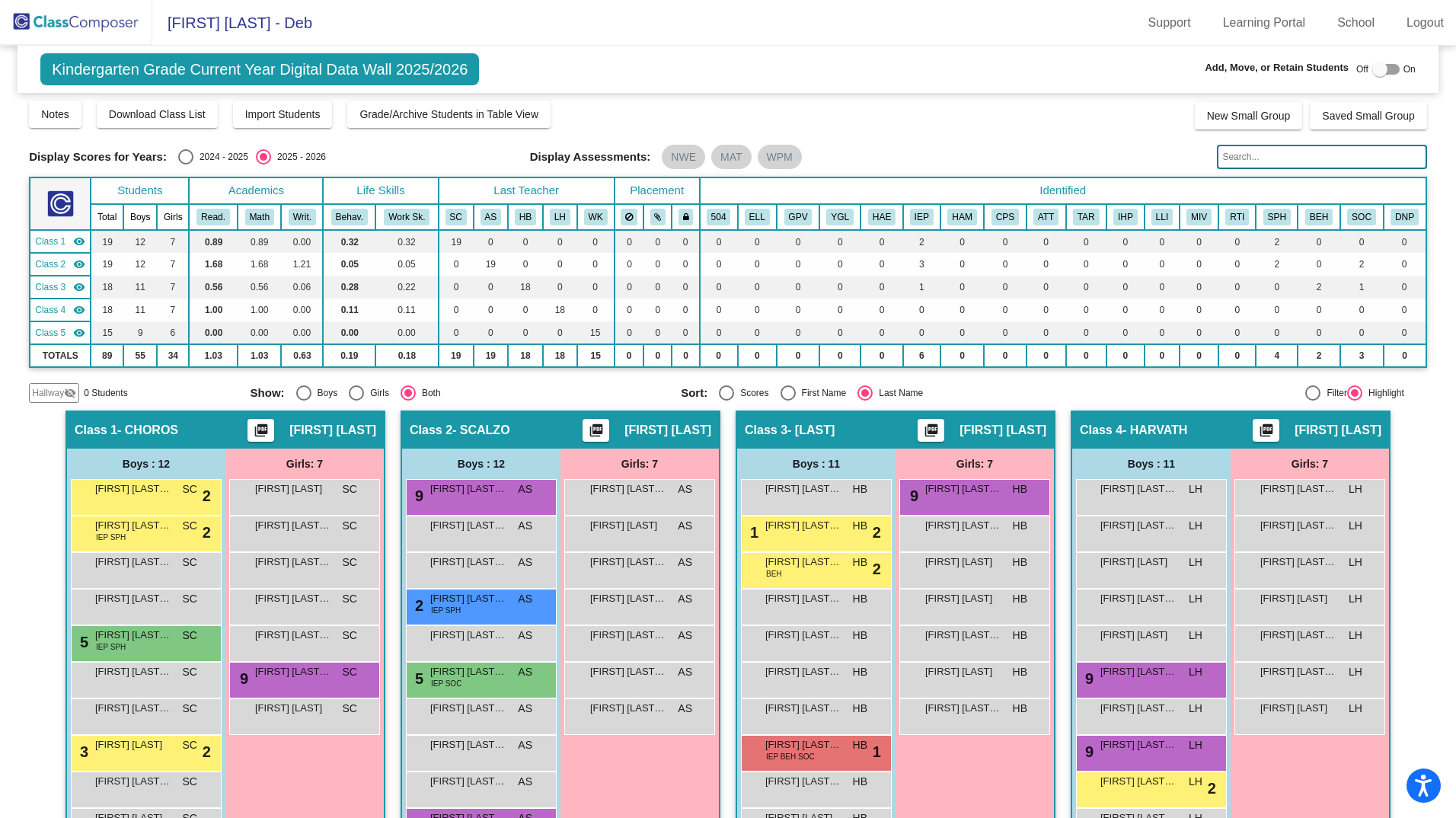 scroll, scrollTop: 47, scrollLeft: 0, axis: vertical 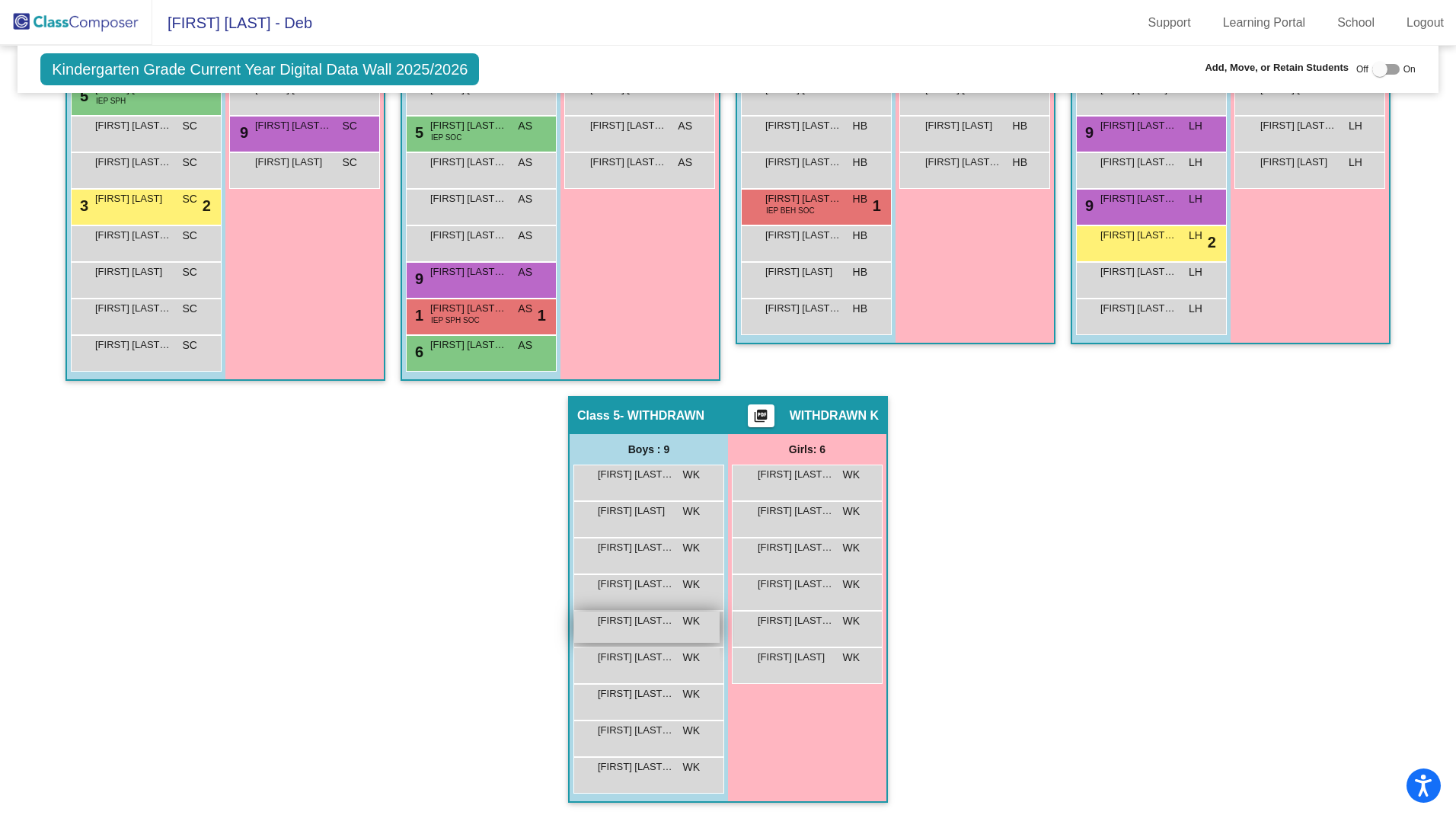 click on "[FIRST] [LAST] [LAST]" at bounding box center (636, 621) 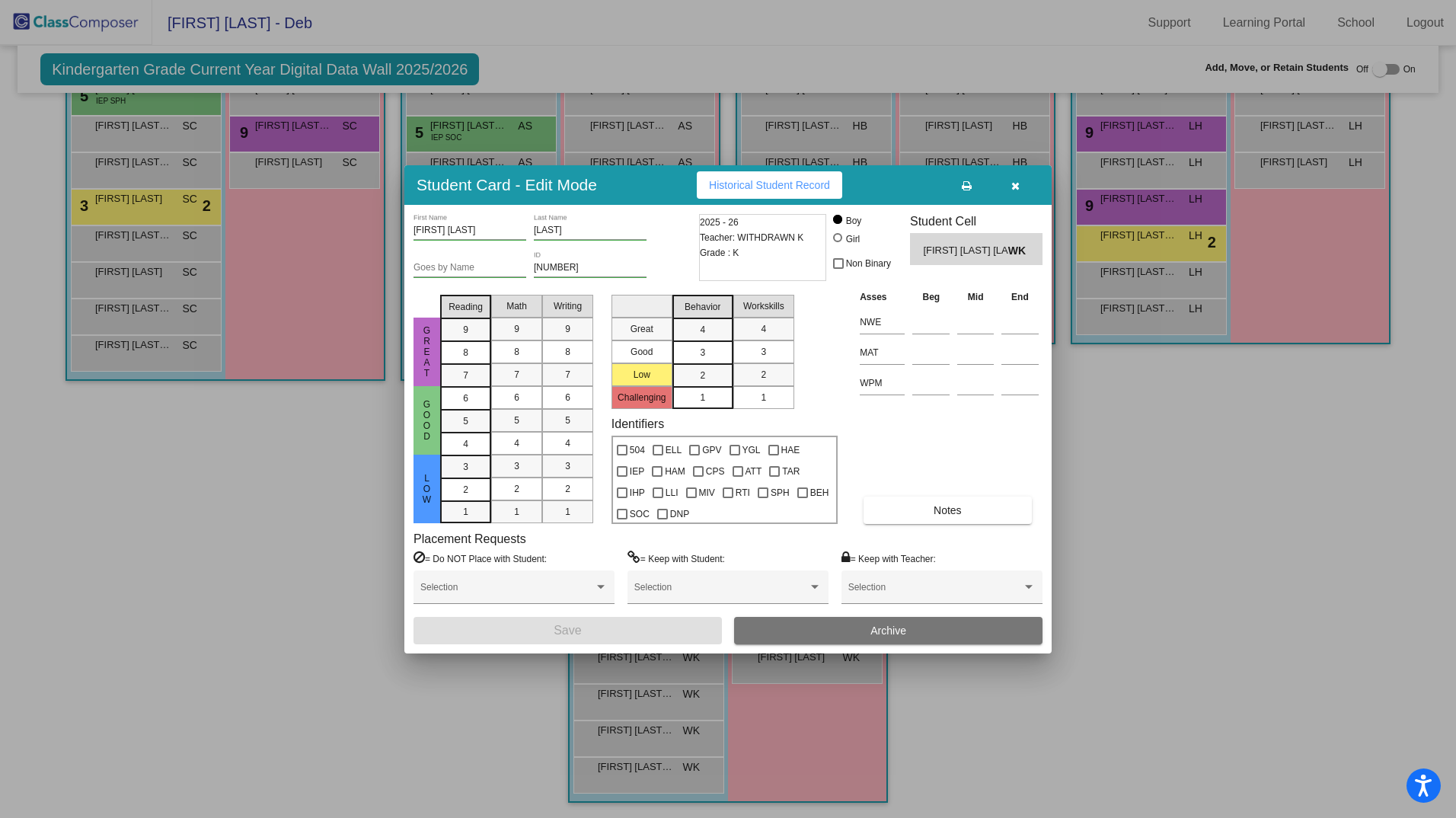 click at bounding box center (1015, 186) 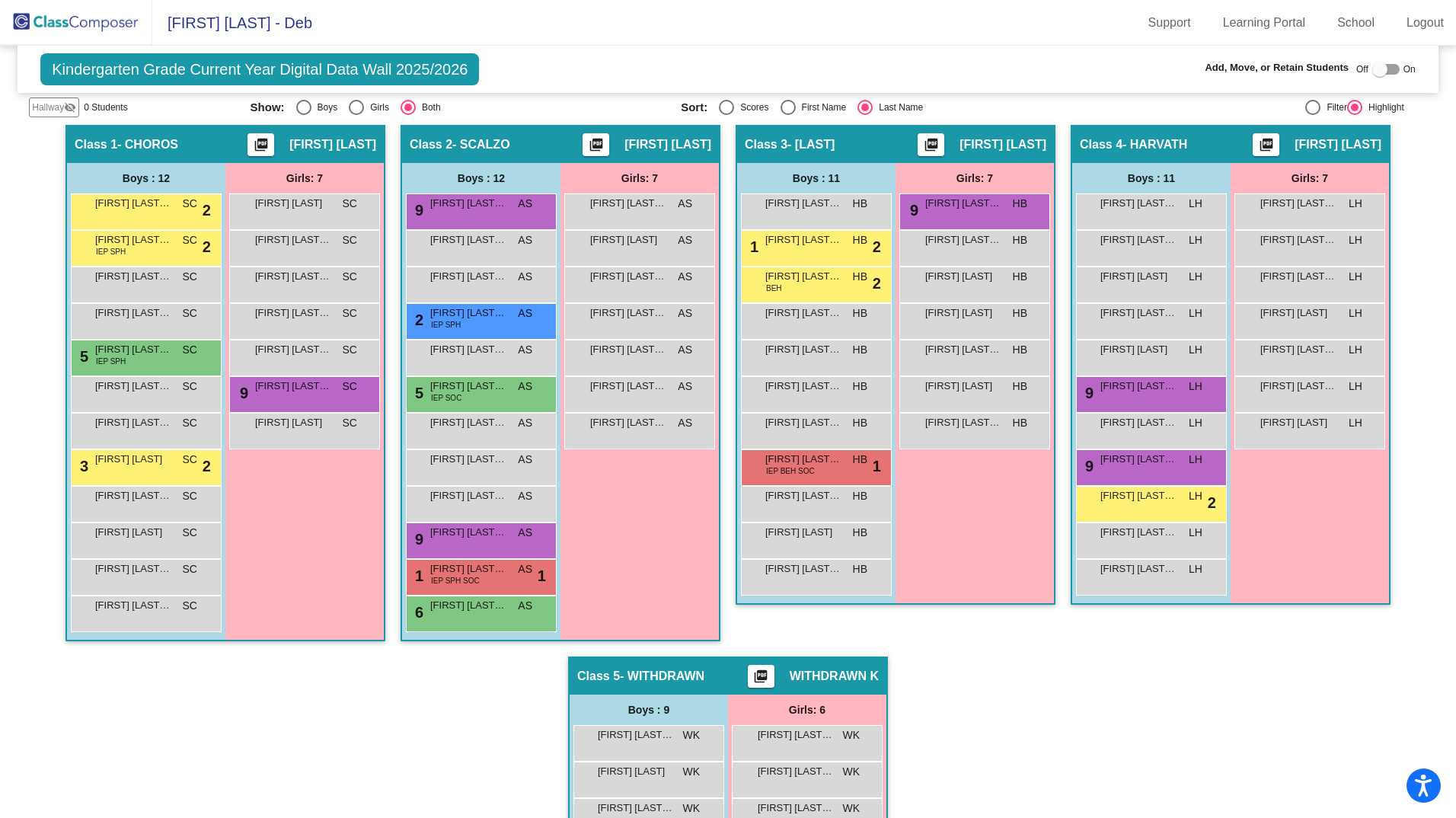 scroll, scrollTop: 340, scrollLeft: 0, axis: vertical 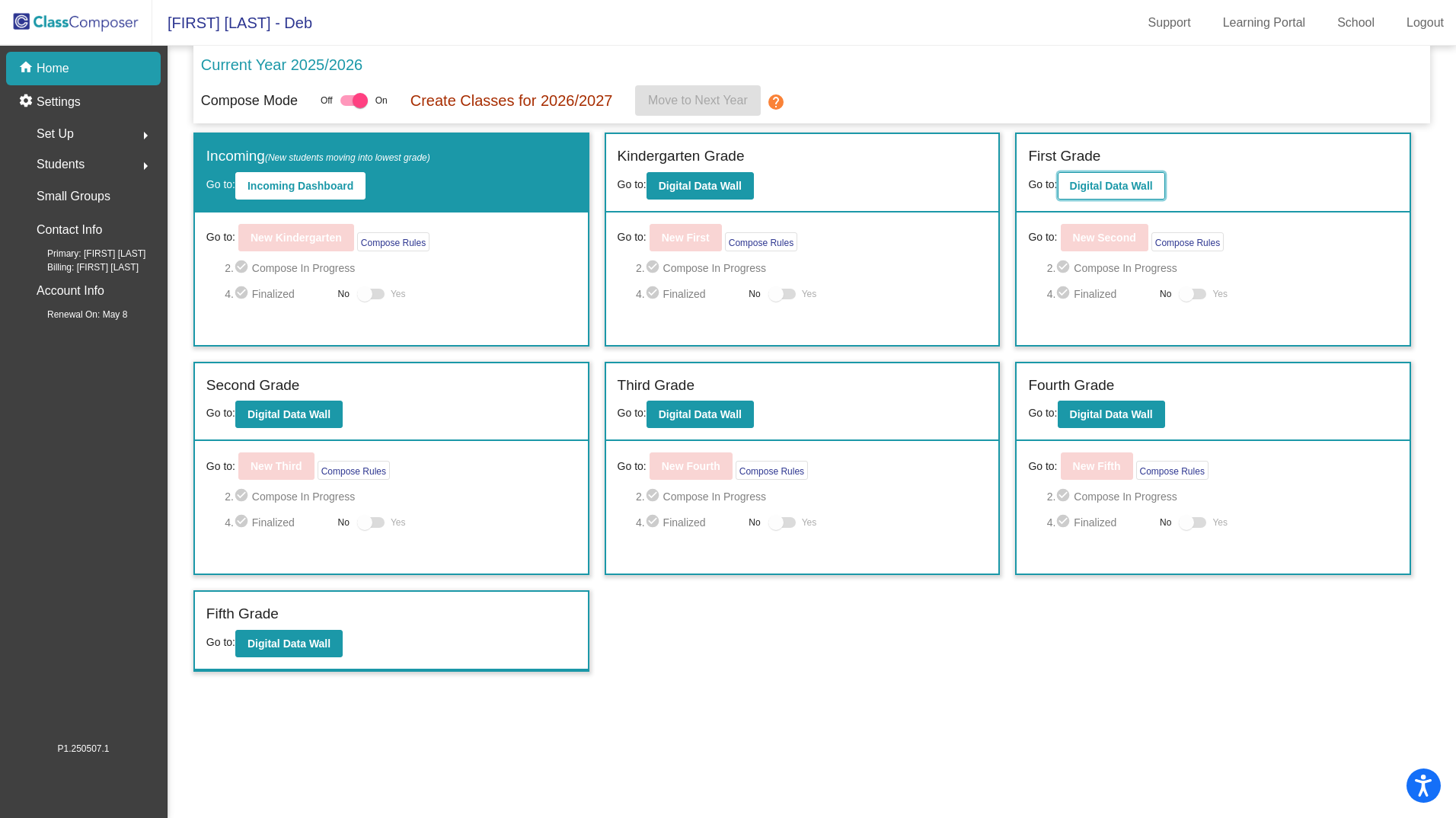 click on "Digital Data Wall" 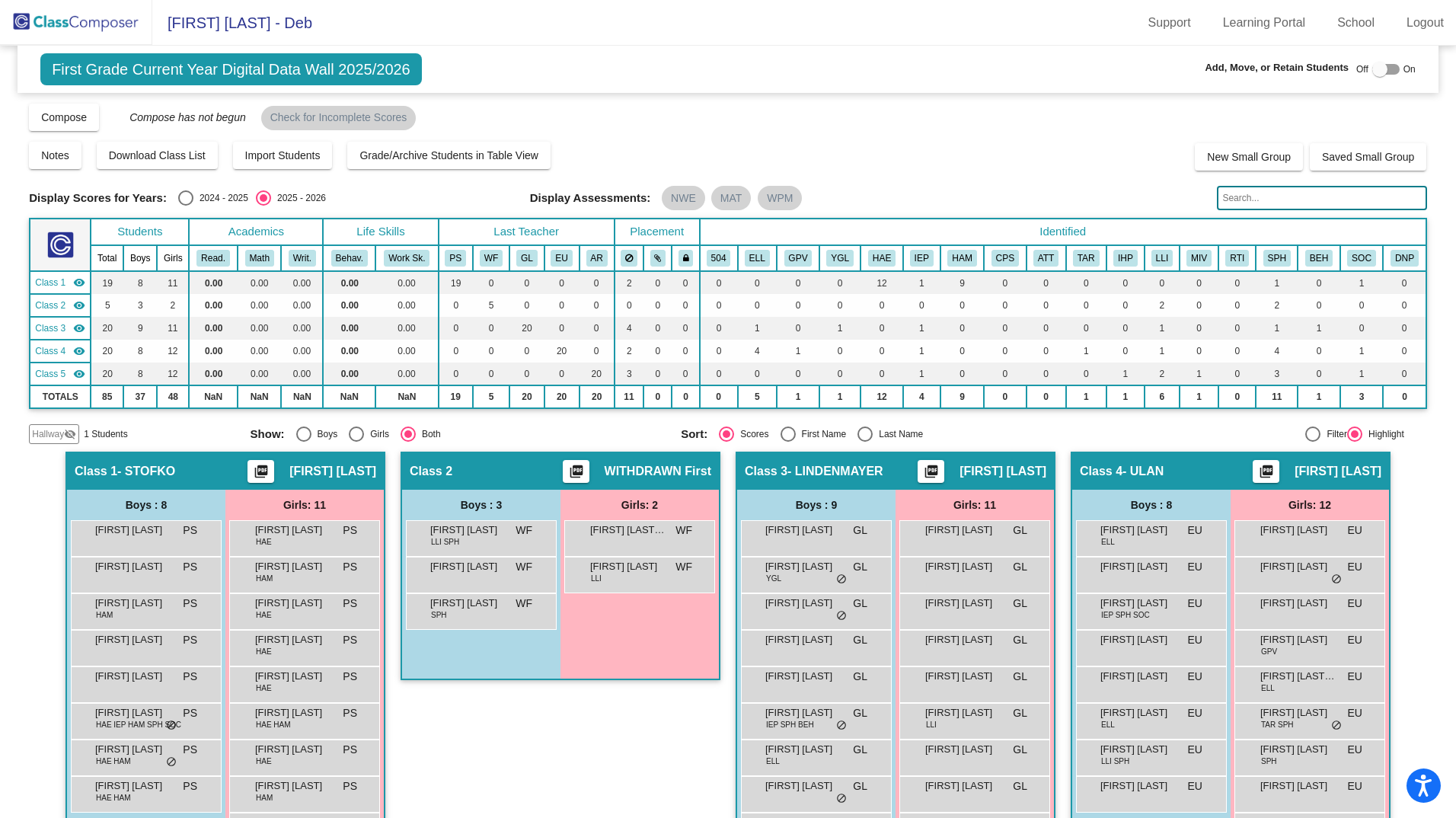 click at bounding box center (865, 434) 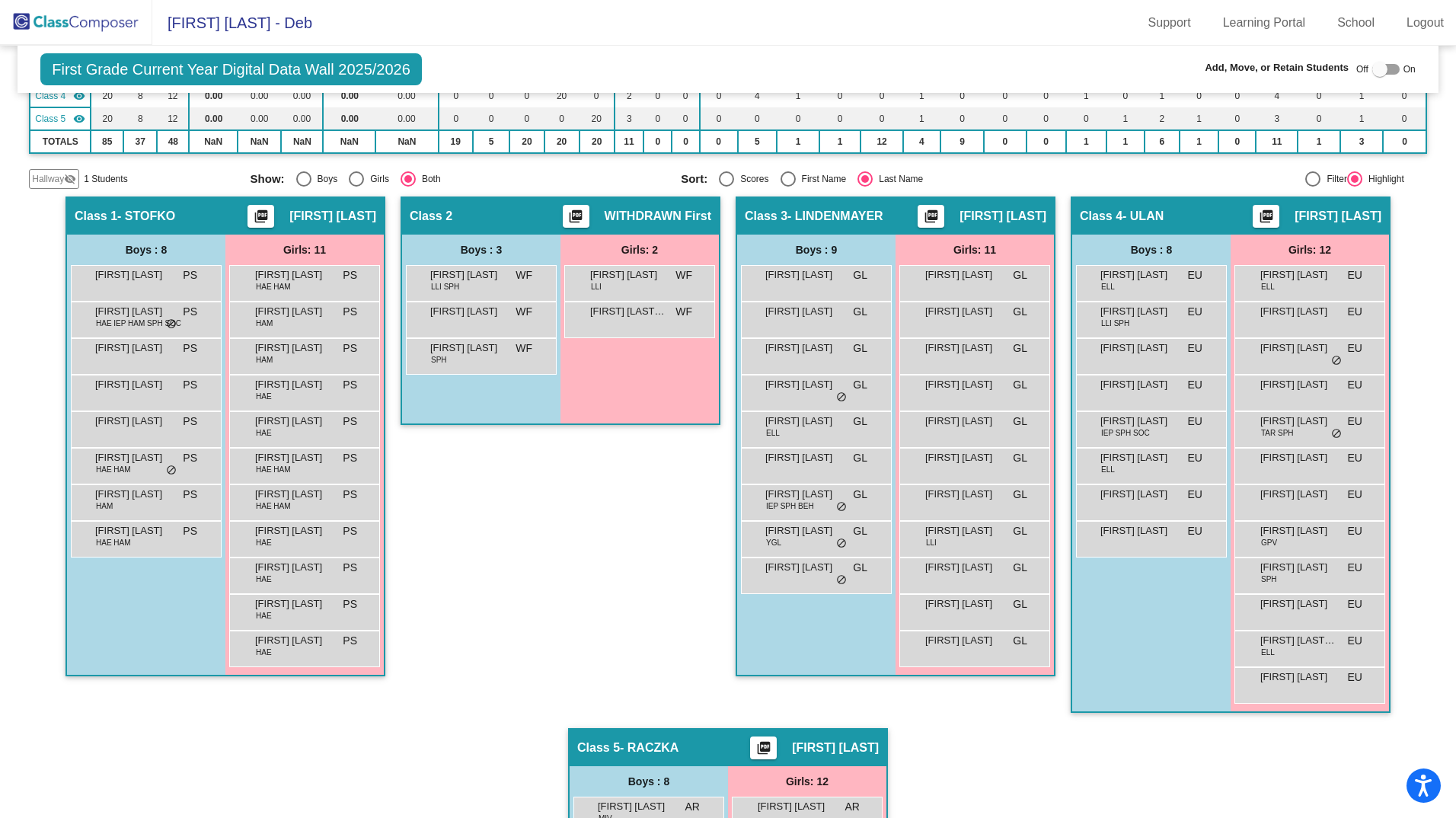 scroll, scrollTop: 175, scrollLeft: 0, axis: vertical 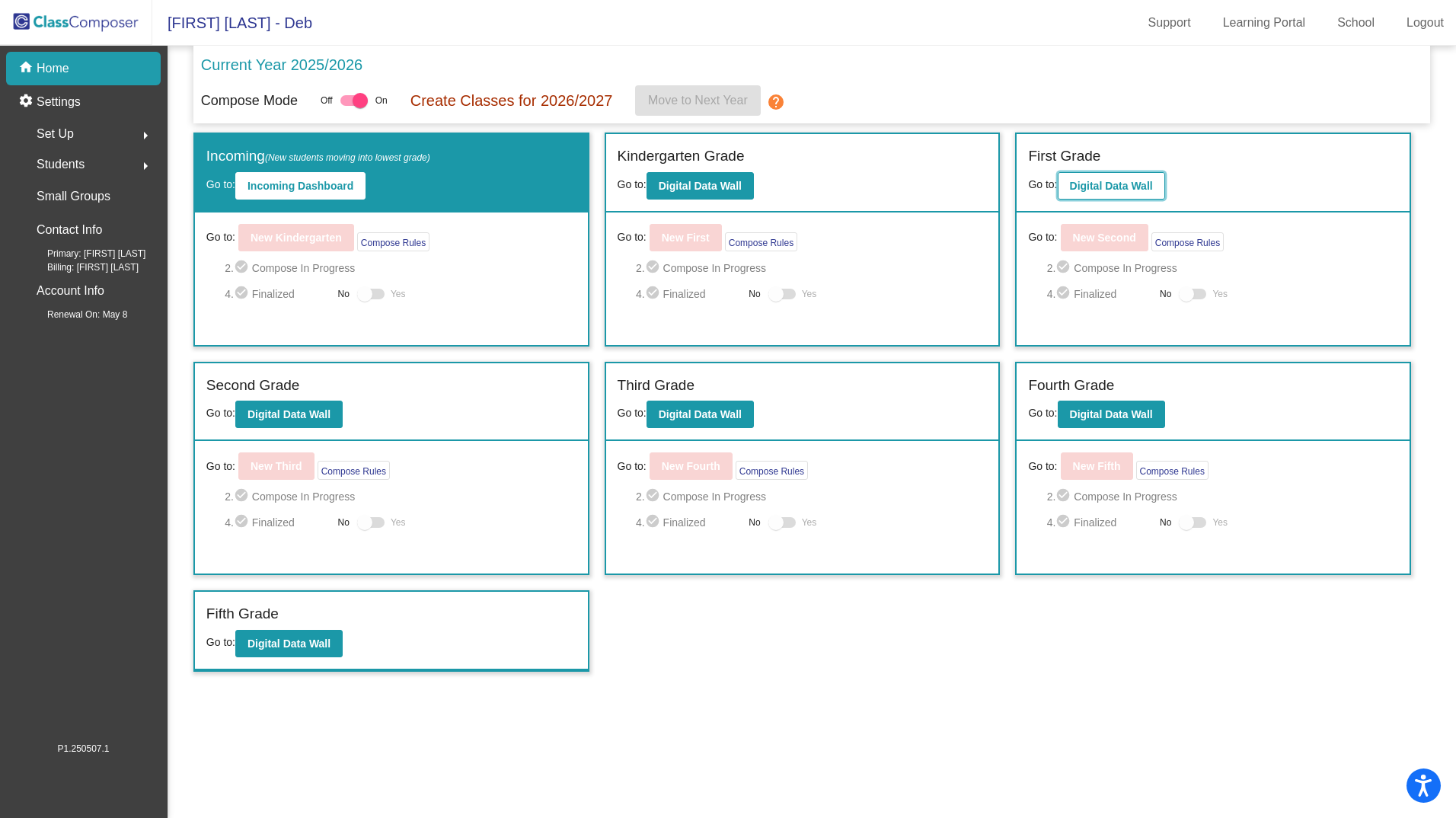 click on "Digital Data Wall" 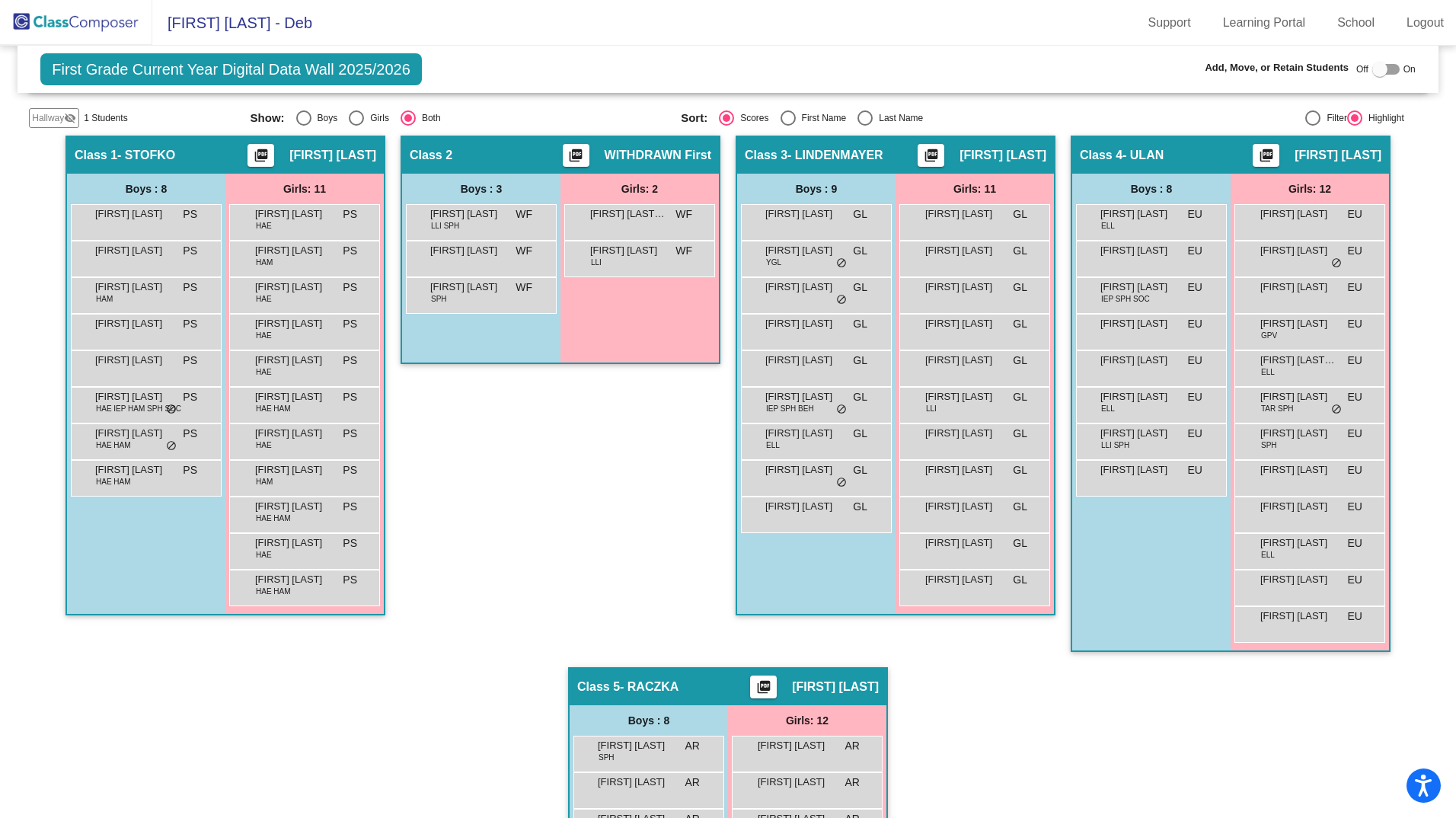 scroll, scrollTop: 310, scrollLeft: 0, axis: vertical 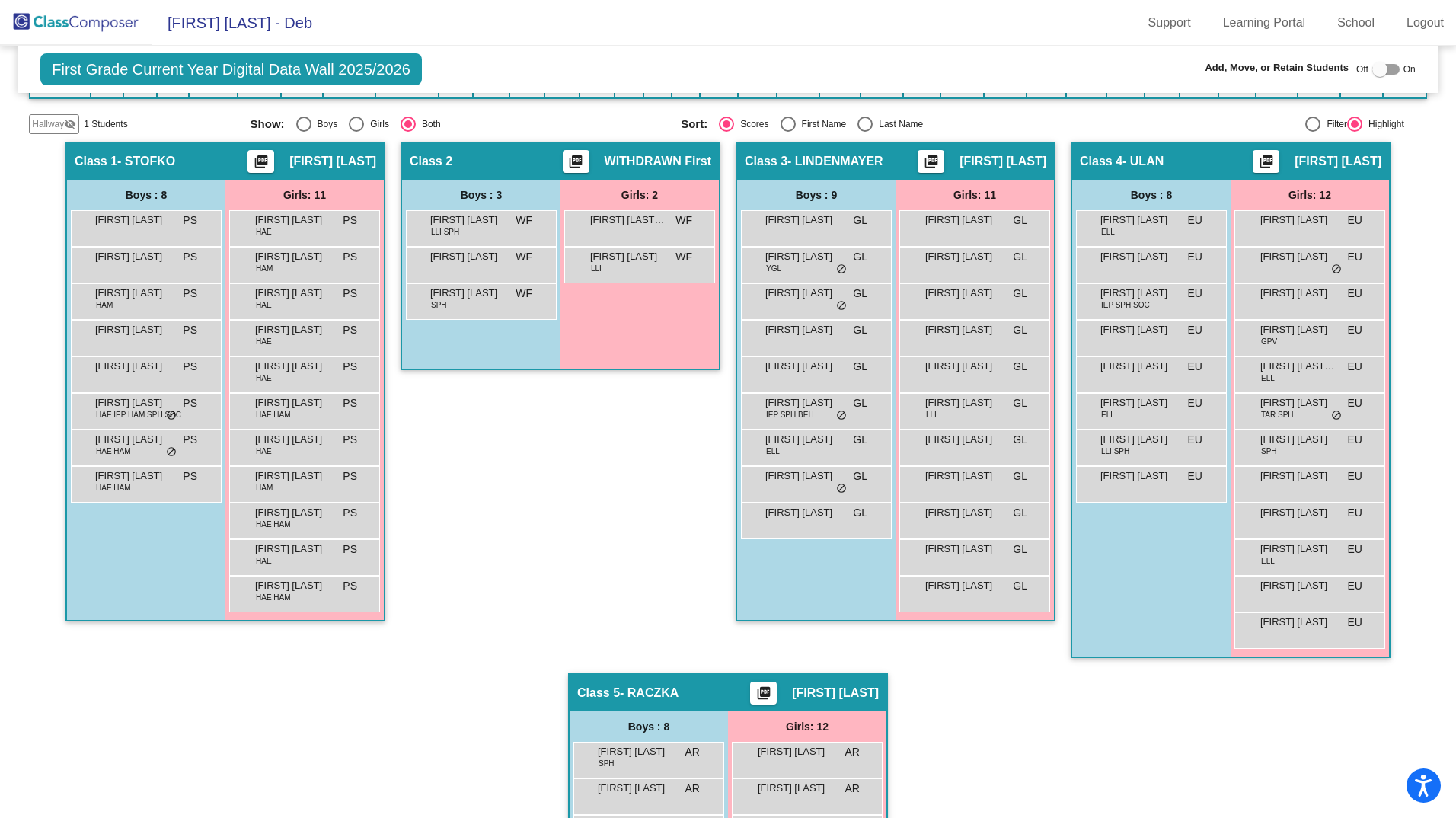 click at bounding box center (865, 124) 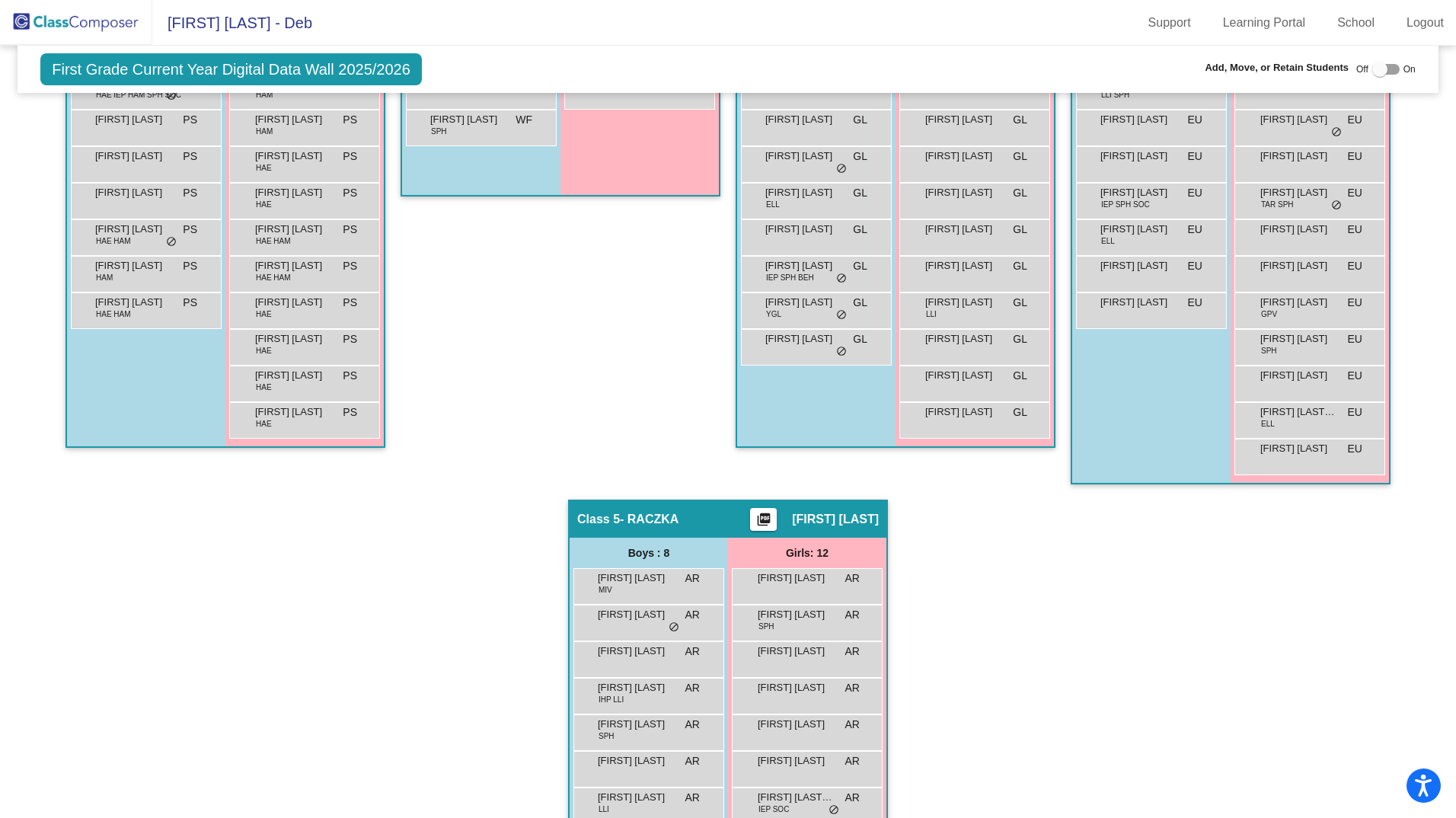 scroll, scrollTop: 257, scrollLeft: 0, axis: vertical 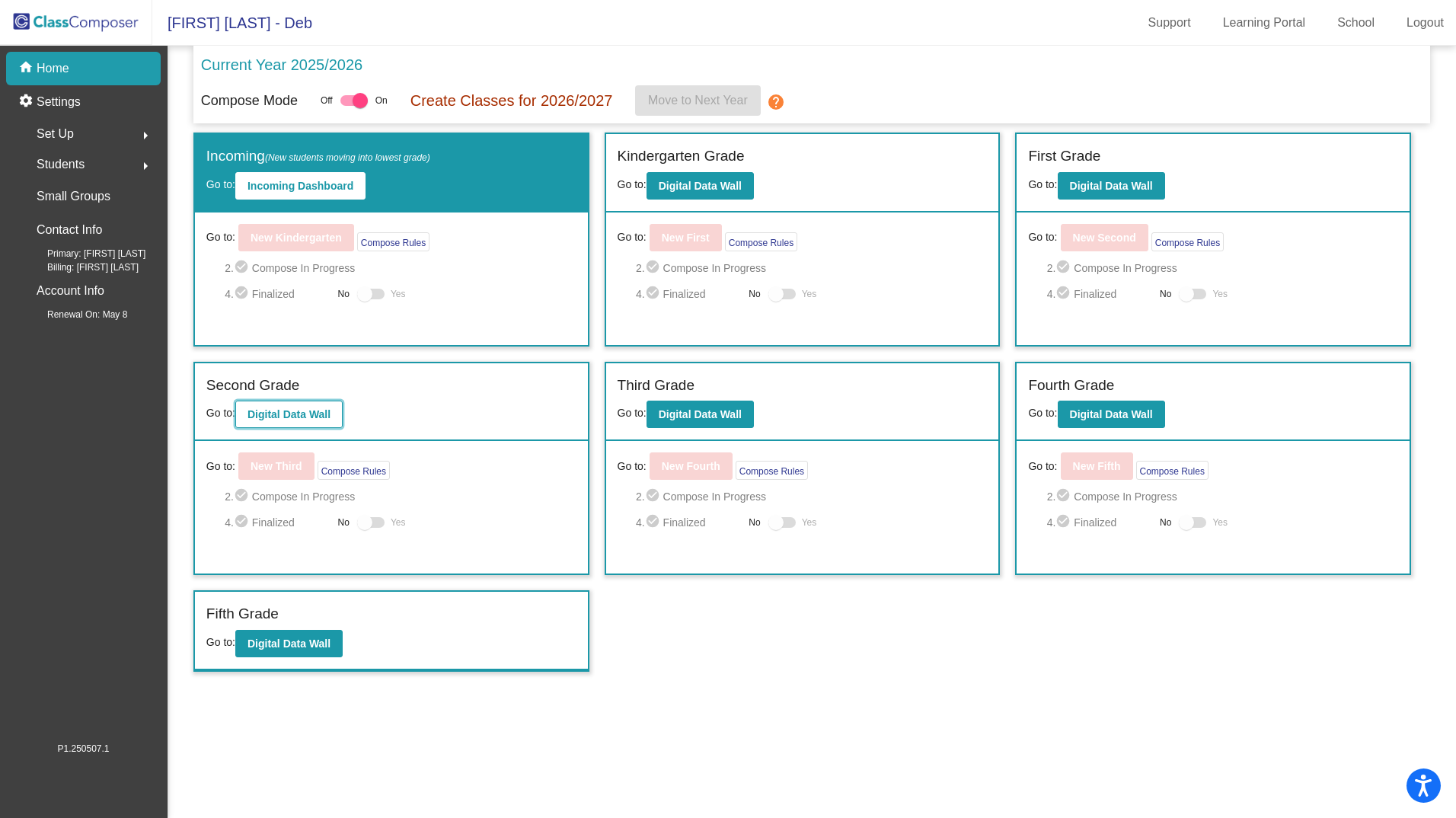 click on "Digital Data Wall" 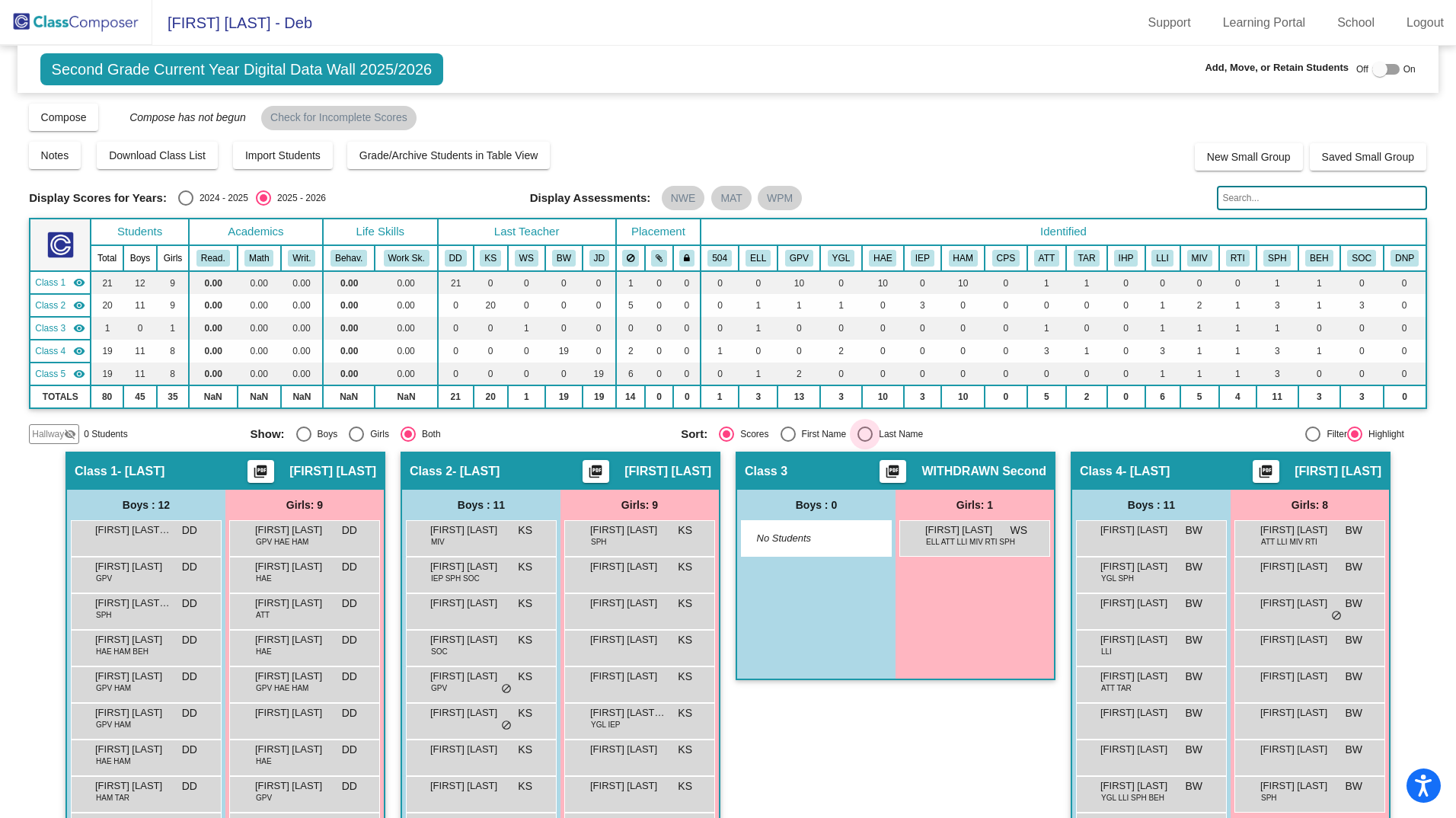 click at bounding box center (865, 434) 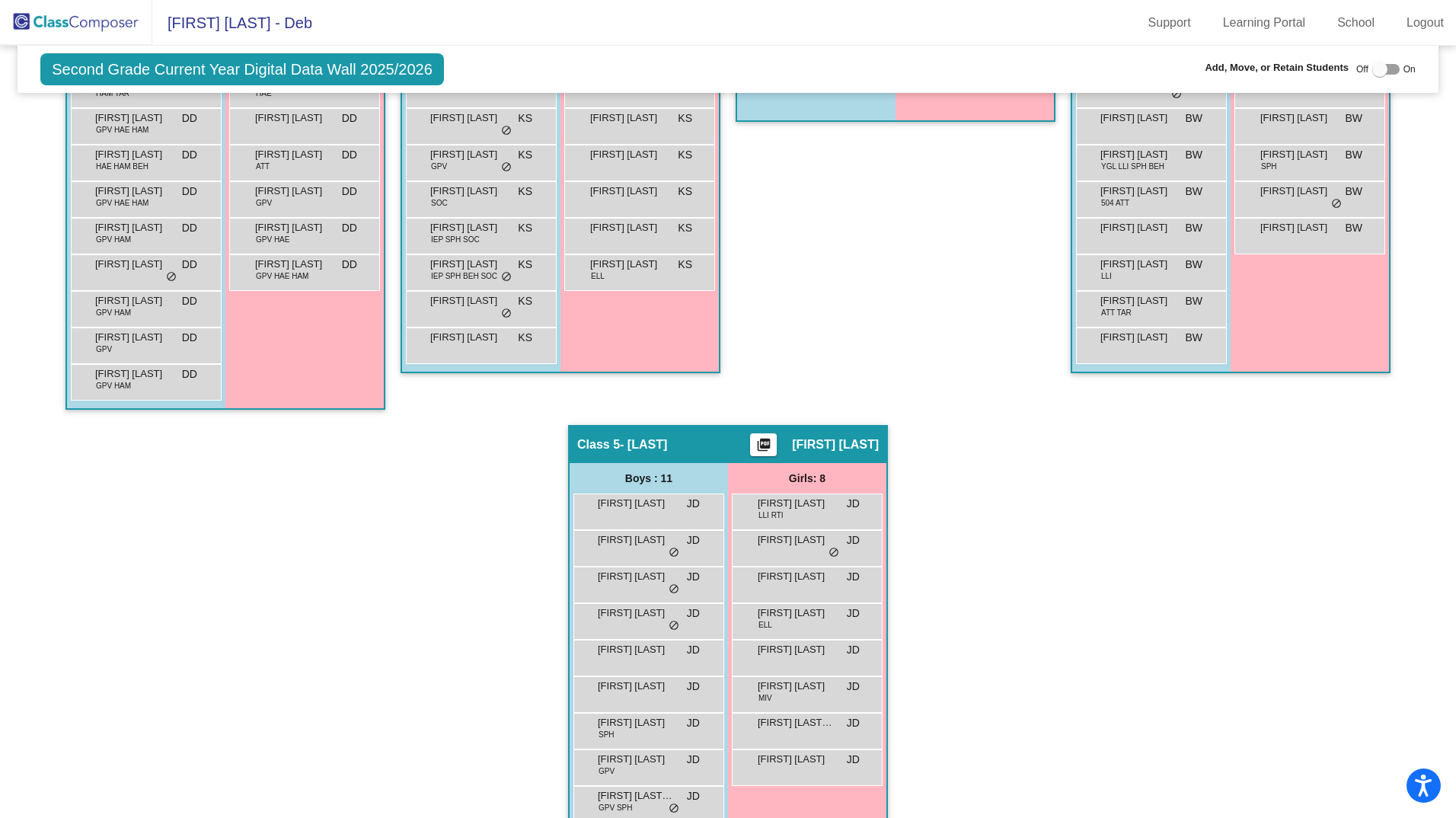 scroll, scrollTop: 660, scrollLeft: 0, axis: vertical 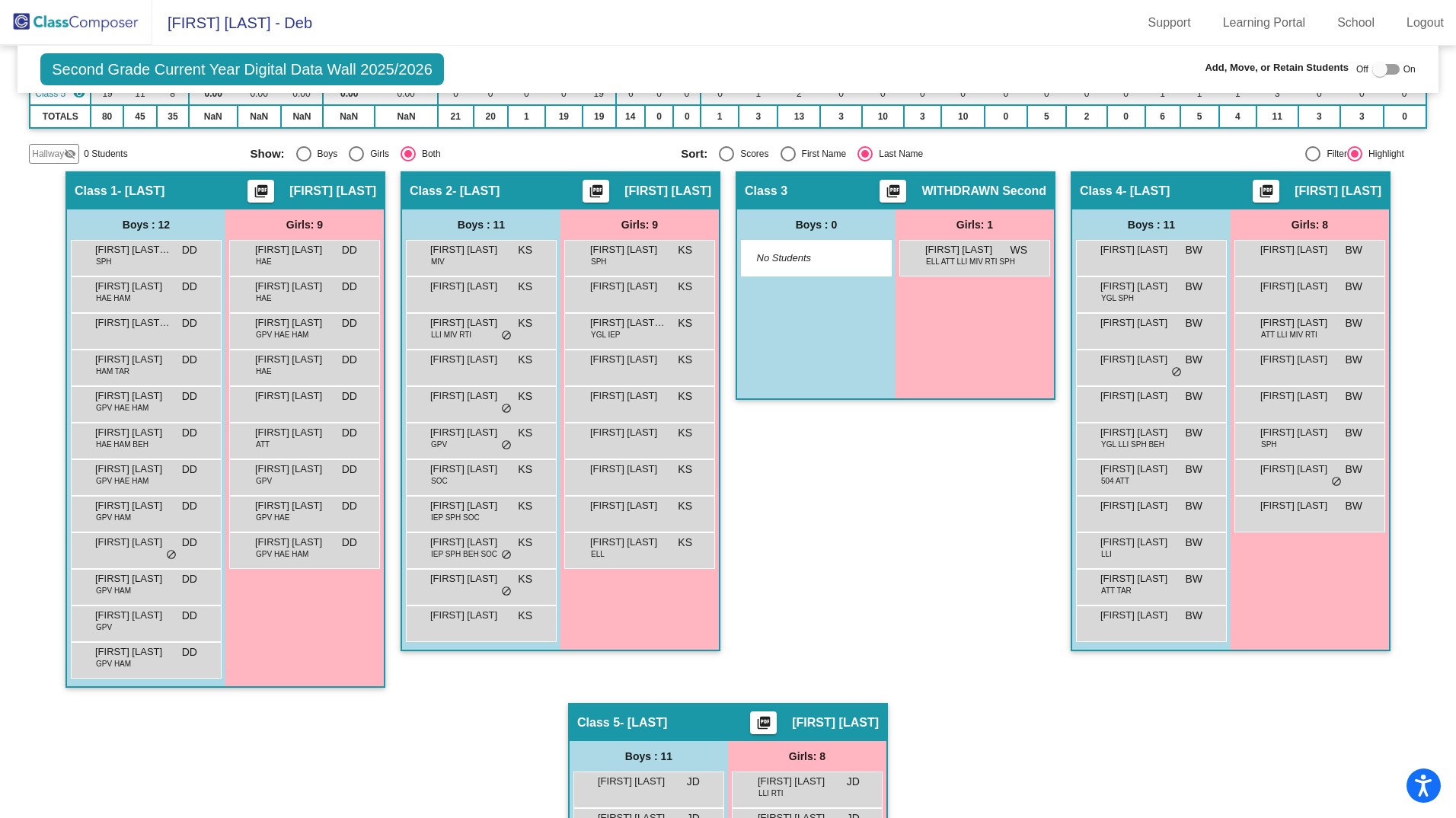 drag, startPoint x: 1444, startPoint y: 398, endPoint x: 1438, endPoint y: 252, distance: 146.12324 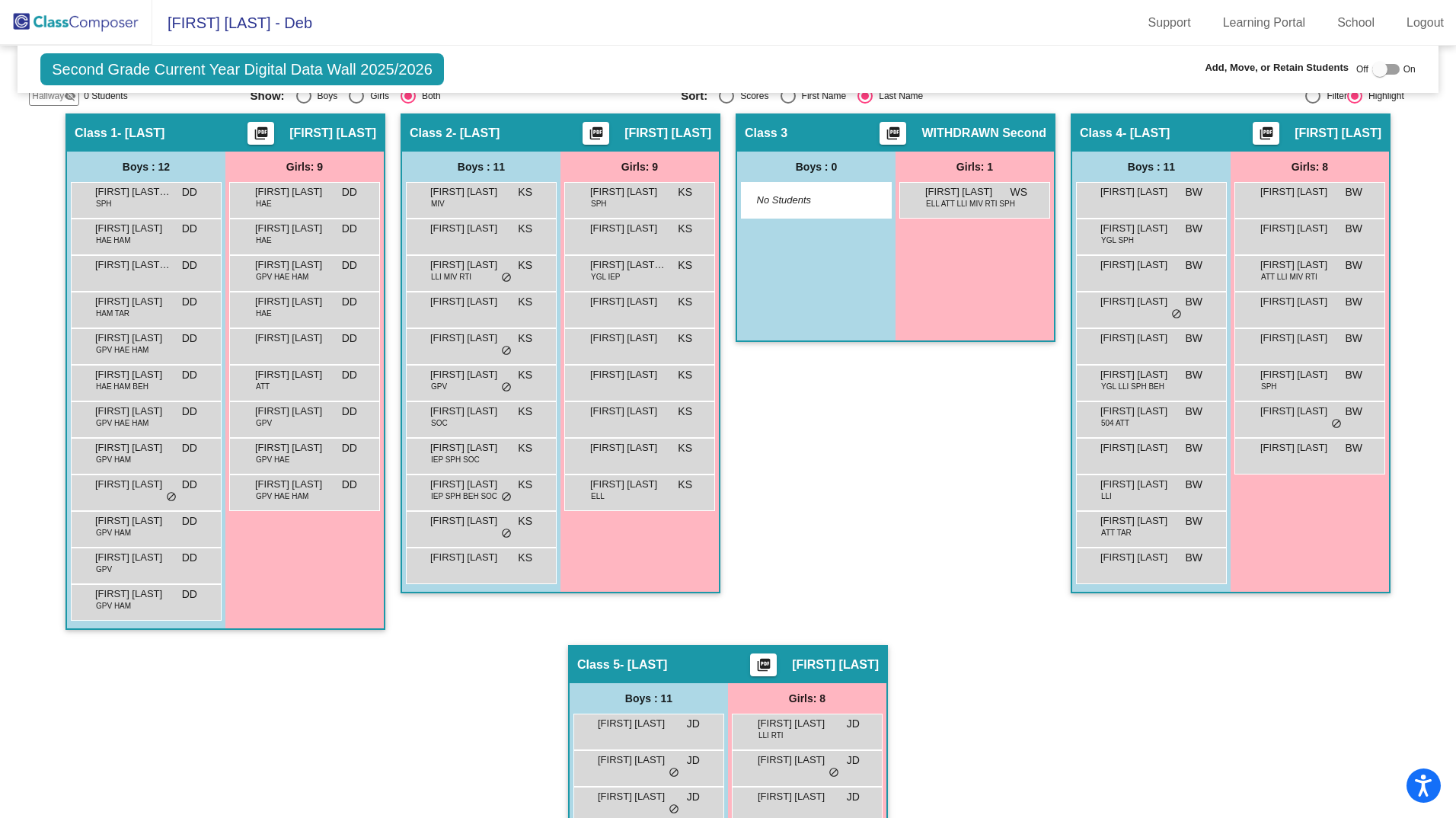 scroll, scrollTop: 395, scrollLeft: 0, axis: vertical 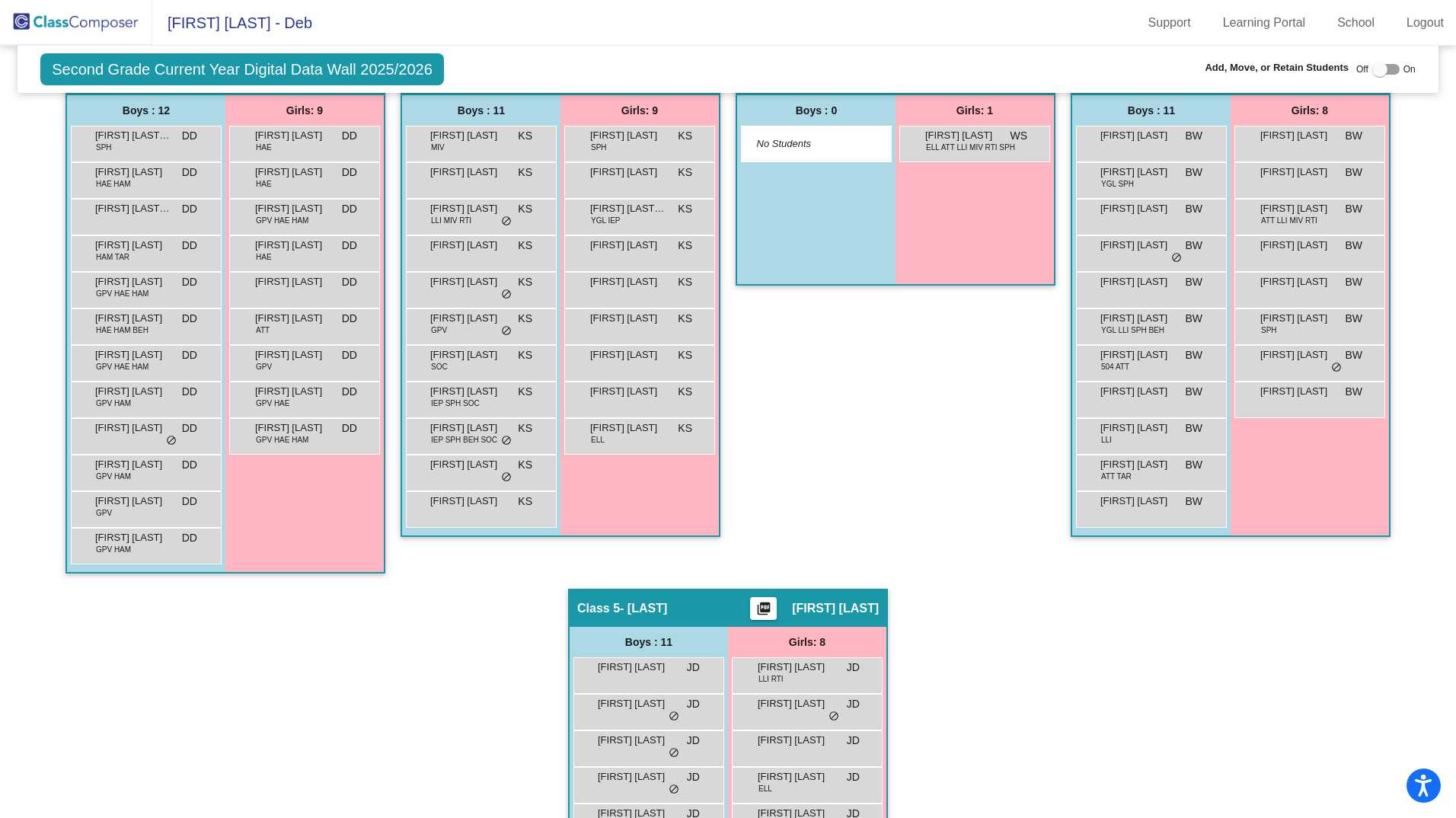 click on "Second Grade Current Year Digital Data Wall 2025/2026  Add, Move, or Retain Students Off   On  Incoming   Digital Data Wall    Display Scores for Years:  2024 - 2025  2025 - 2026  Grade/Archive Students in Table View   Download   New Small Group   Saved Small Group   Compose   View Compose   View & Edit Compose   Submit Classes  Compose has not begun  Check for Incomplete Scores  Notes   Download Class List   Import Students   Grade/Archive Students in Table View   New Small Group   Saved Small Group  Display Scores for Years:  2024 - 2025  2025 - 2026 Display Assessments: NWE MAT WPM Students Academics Life Skills  Last Teacher  Placement  Identified  Total Boys Girls  Read.   Math   Writ.   Behav.   Work Sk.   DD   KS   WS   BW   JD   504   ELL   GPV   YGL   HAE   IEP   HAM   CPS   ATT   TAR   IHP   LLI   MIV   RTI   SPH   BEH   SOC   DNP  Hallway  visibility_off  0 0 0                 0   0   0   0   0   0   0   0   0   0   0   0   0   0   0   0   0   0   0   0   0   0   0   0   0   0  Class 1 21" 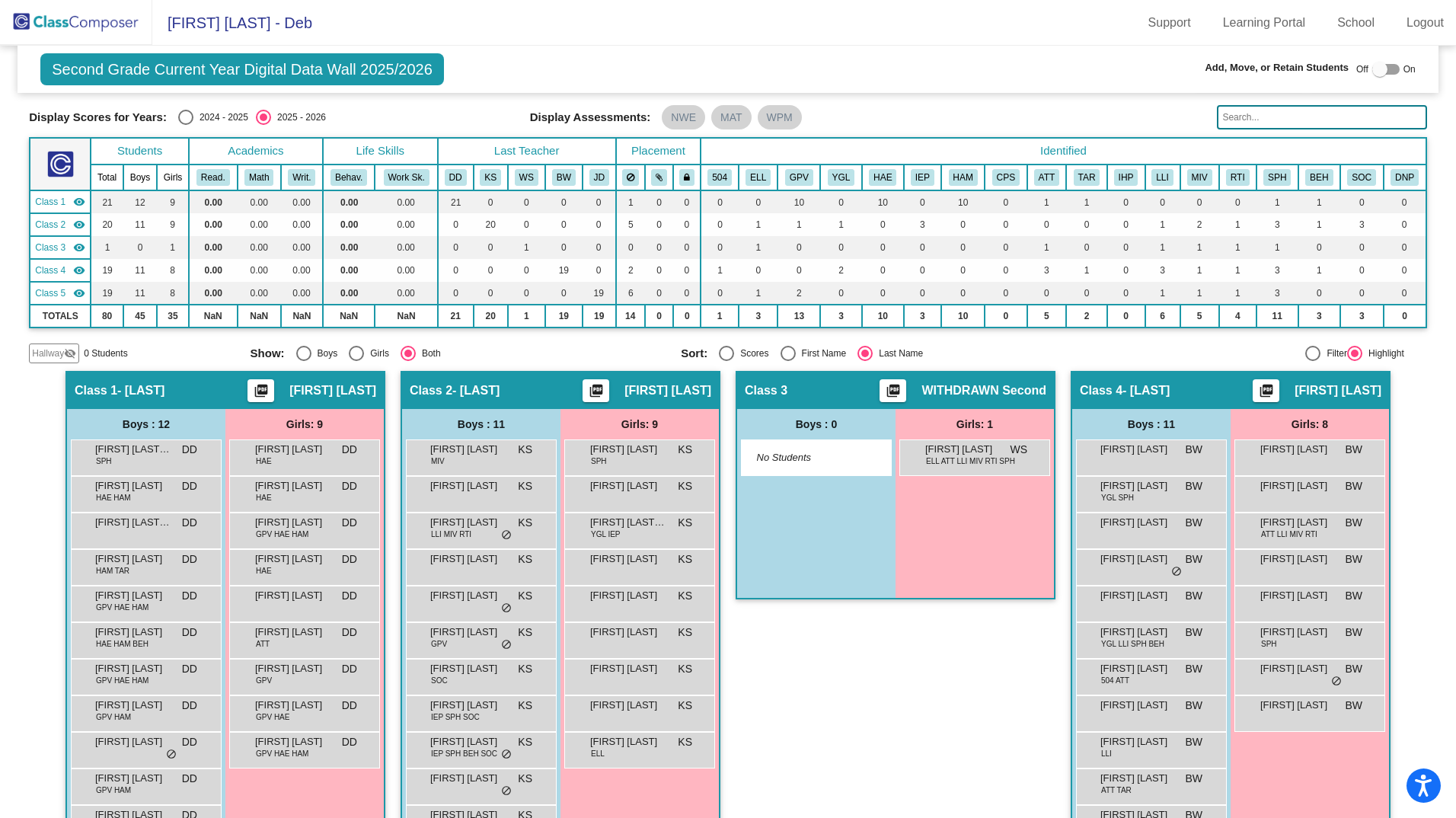 scroll, scrollTop: 2, scrollLeft: 0, axis: vertical 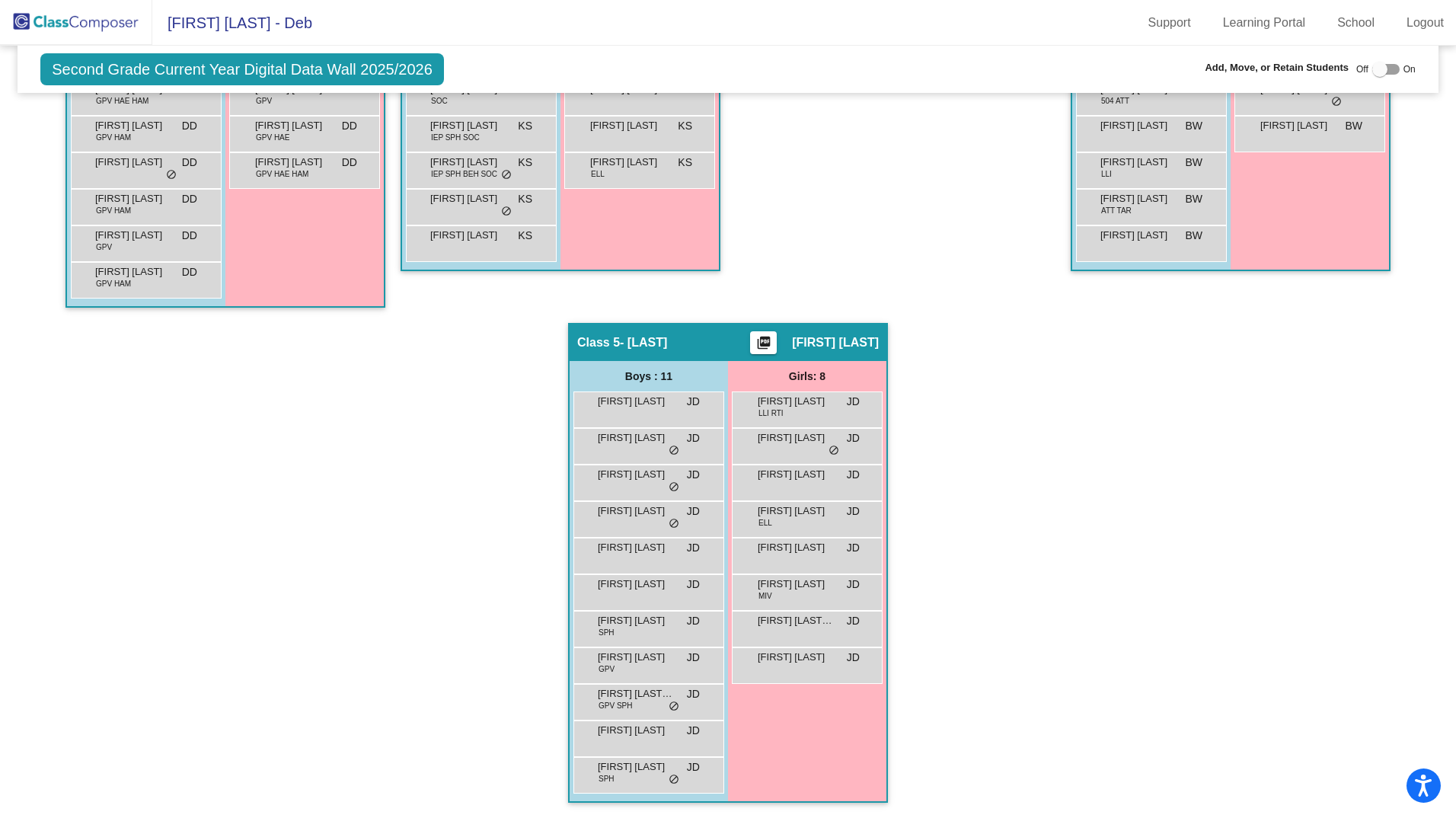 drag, startPoint x: 1448, startPoint y: 615, endPoint x: 1456, endPoint y: 490, distance: 125.25574 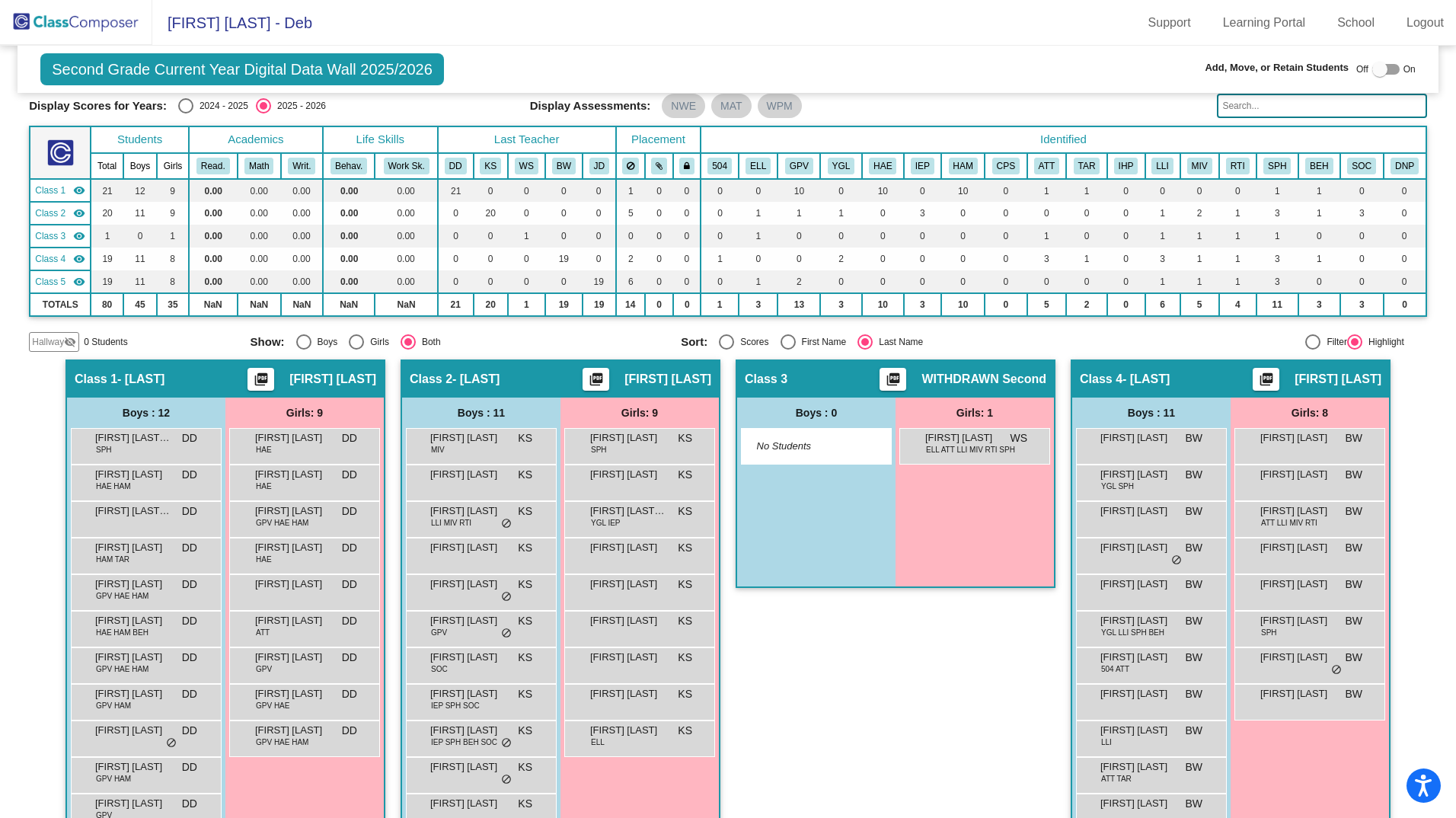 scroll, scrollTop: 68, scrollLeft: 0, axis: vertical 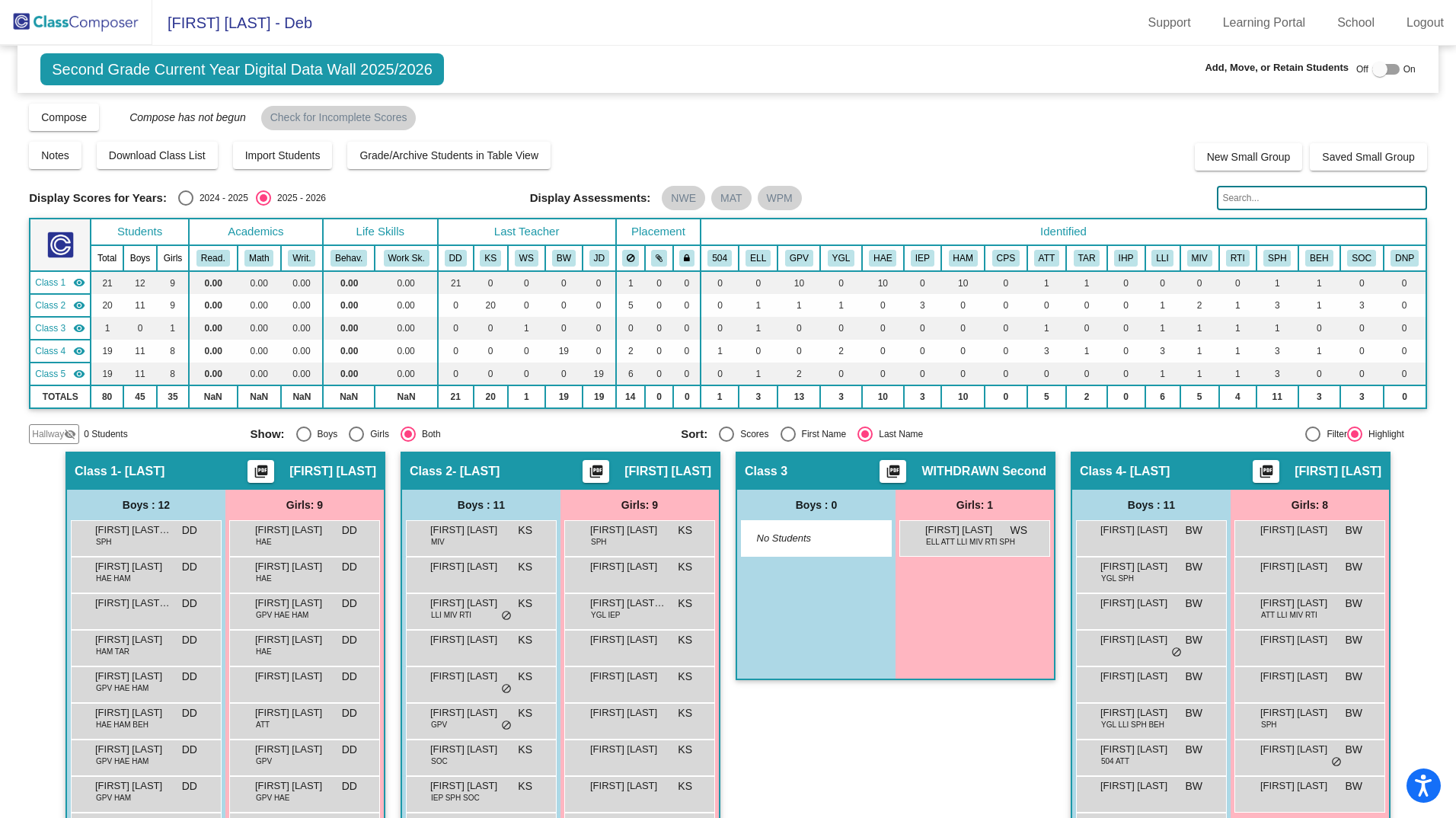 click on "Compose   View Compose   View & Edit Compose   Submit Classes  Compose has not begun  Check for Incomplete Scores" 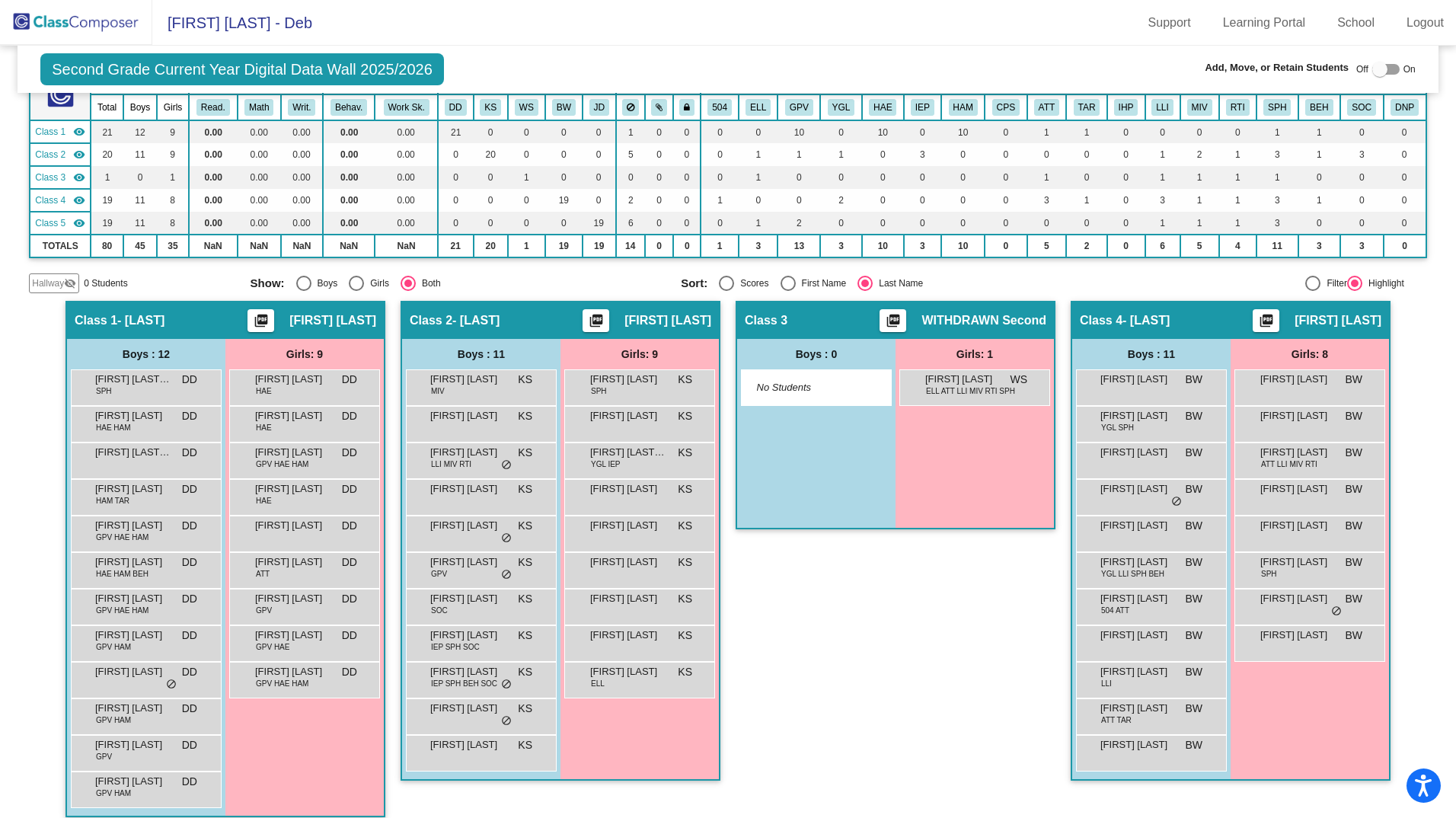 scroll, scrollTop: 0, scrollLeft: 0, axis: both 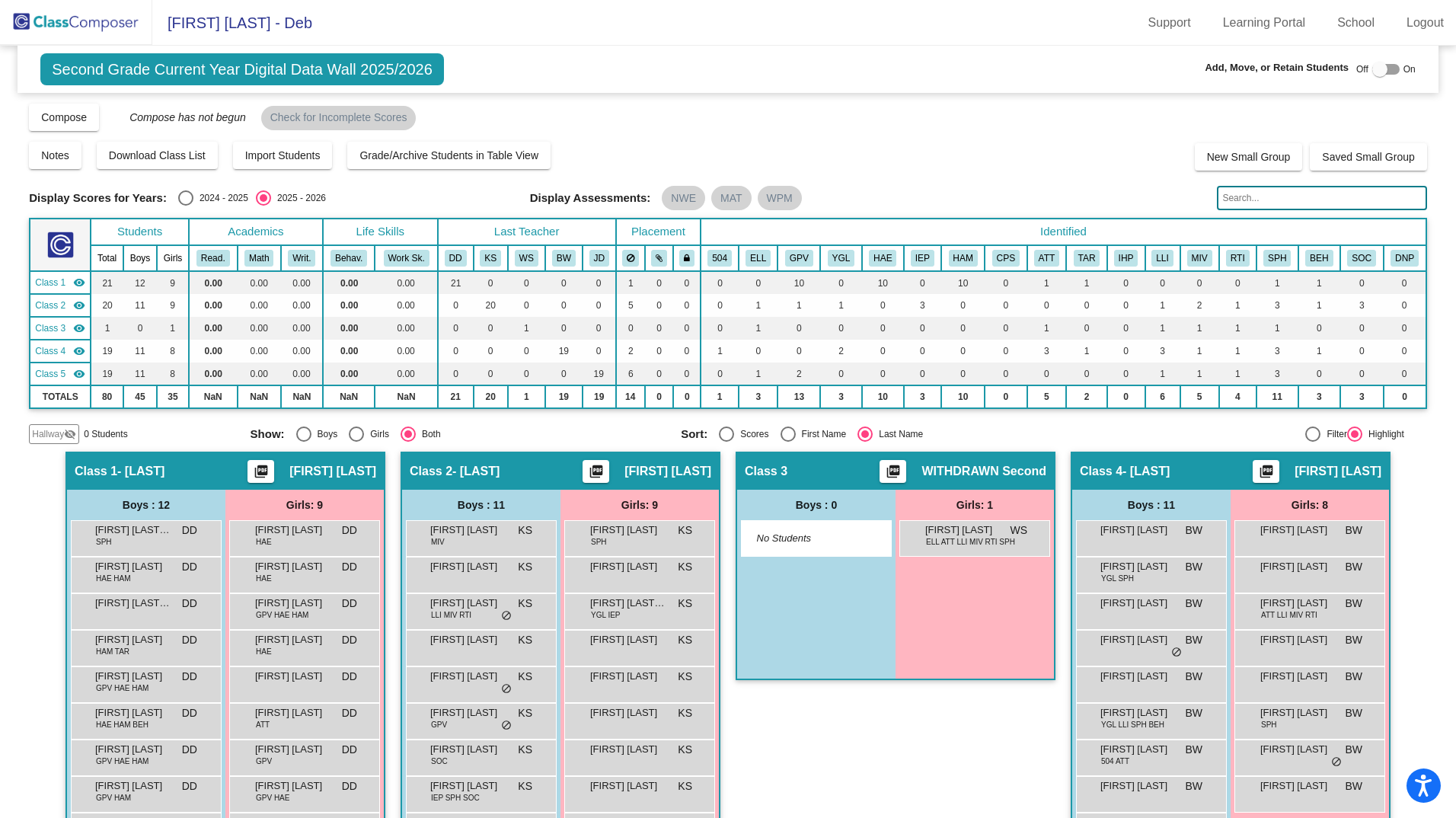 click on "Second Grade Current Year Digital Data Wall 2025/2026  Add, Move, or Retain Students Off   On  Incoming   Digital Data Wall    Display Scores for Years:  2024 - 2025  2025 - 2026  Grade/Archive Students in Table View   Download   New Small Group   Saved Small Group   Compose   View Compose   View & Edit Compose   Submit Classes  Compose has not begun  Check for Incomplete Scores  Notes   Download Class List   Import Students   Grade/Archive Students in Table View   New Small Group   Saved Small Group  Display Scores for Years:  2024 - 2025  2025 - 2026 Display Assessments: NWE MAT WPM Students Academics Life Skills  Last Teacher  Placement  Identified  Total Boys Girls  Read.   Math   Writ.   Behav.   Work Sk.   DD   KS   WS   BW   JD   504   ELL   GPV   YGL   HAE   IEP   HAM   CPS   ATT   TAR   IHP   LLI   MIV   RTI   SPH   BEH   SOC   DNP  Hallway  visibility_off  0 0 0                 0   0   0   0   0   0   0   0   0   0   0   0   0   0   0   0   0   0   0   0   0   0   0   0   0   0  Class 1  visibility  21 12 9  0.00   0.00   0.00   0.00   0.00   21   0   0   0   0   1   0   0   0   0   10   0   10   0   10   0   1  9" 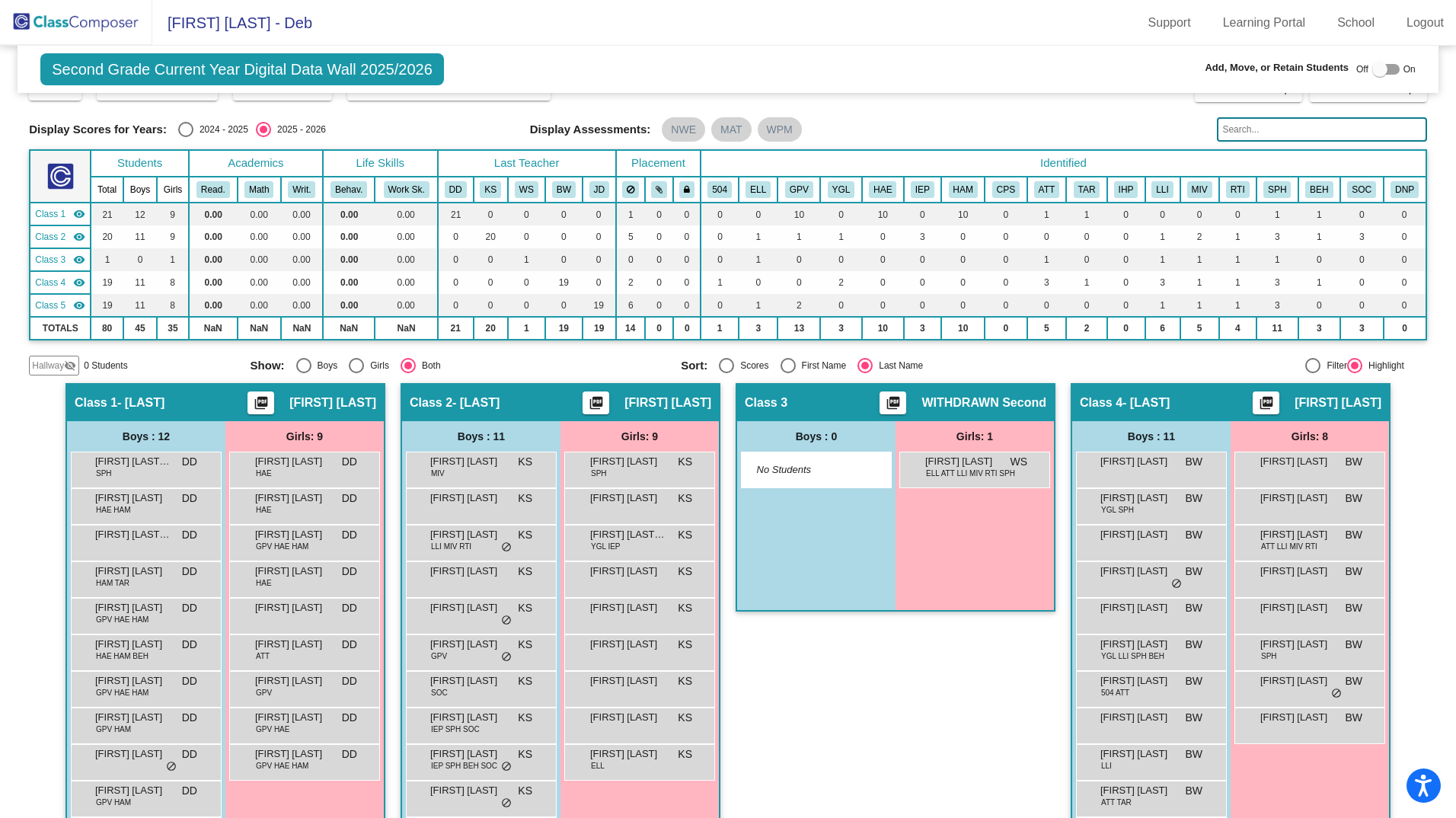 scroll, scrollTop: 107, scrollLeft: 0, axis: vertical 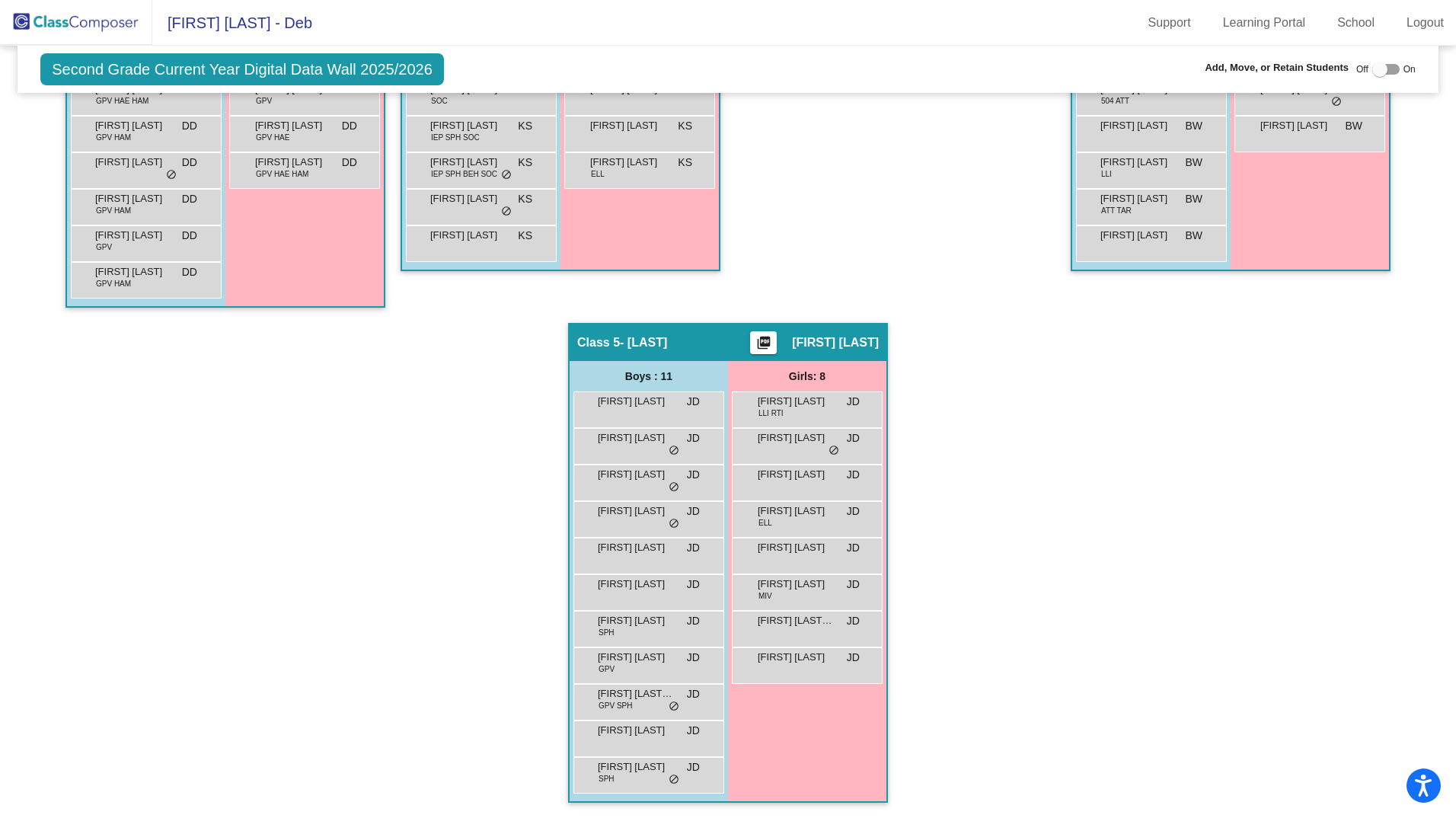 click on "Second Grade Current Year Digital Data Wall 2025/2026  Add, Move, or Retain Students Off   On  Incoming   Digital Data Wall    Display Scores for Years:  2024 - 2025  2025 - 2026  Grade/Archive Students in Table View   Download   New Small Group   Saved Small Group   Compose   View Compose   View & Edit Compose   Submit Classes  Compose has not begun  Check for Incomplete Scores  Notes   Download Class List   Import Students   Grade/Archive Students in Table View   New Small Group   Saved Small Group  Display Scores for Years:  2024 - 2025  2025 - 2026 Display Assessments: NWE MAT WPM Students Academics Life Skills  Last Teacher  Placement  Identified  Total Boys Girls  Read.   Math   Writ.   Behav.   Work Sk.   DD   KS   WS   BW   JD   504   ELL   GPV   YGL   HAE   IEP   HAM   CPS   ATT   TAR   IHP   LLI   MIV   RTI   SPH   BEH   SOC   DNP  Hallway  visibility_off  0 0 0                 0   0   0   0   0   0   0   0   0   0   0   0   0   0   0   0   0   0   0   0   0   0   0   0   0   0  Class 1 21" 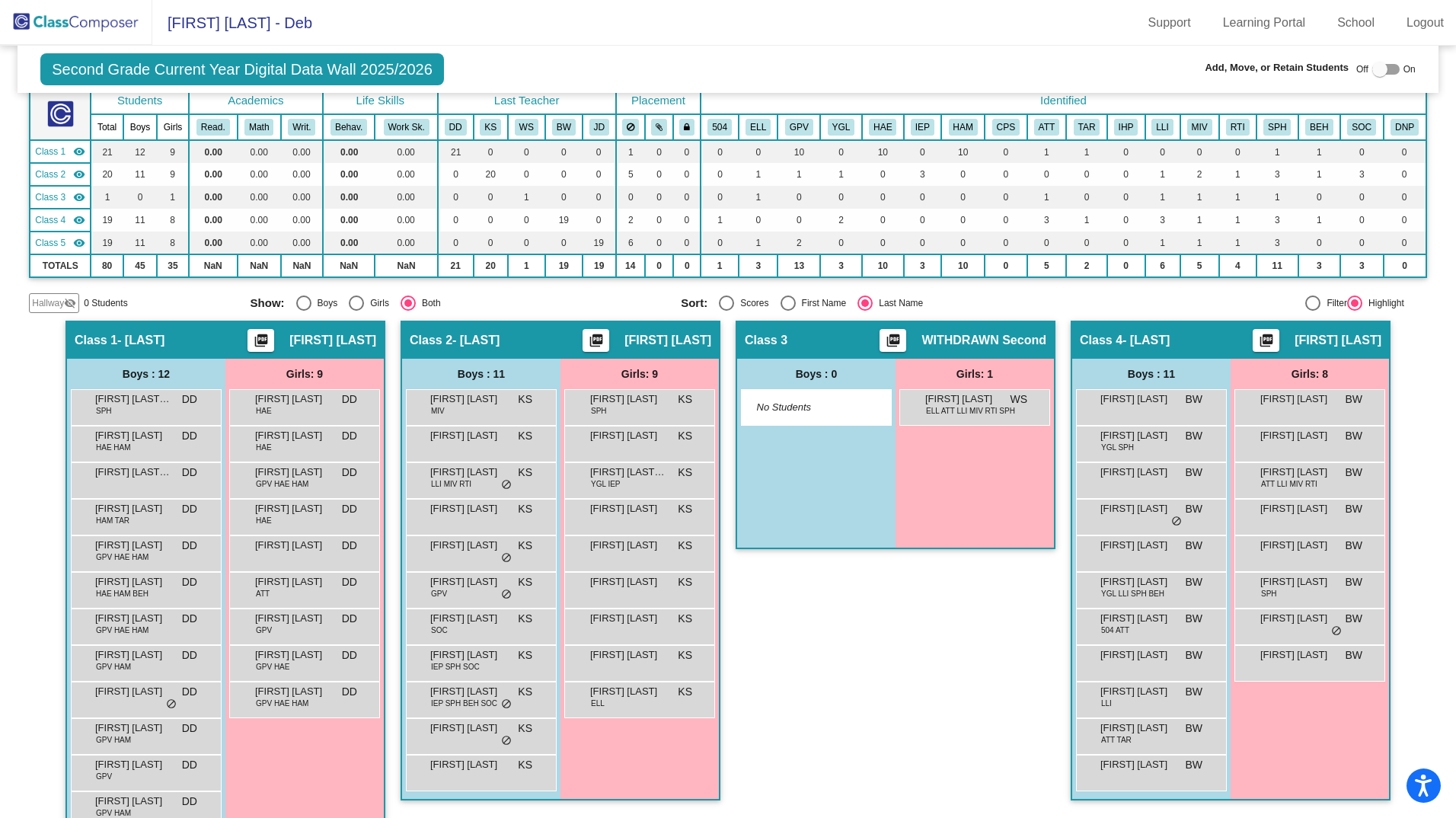scroll, scrollTop: 0, scrollLeft: 0, axis: both 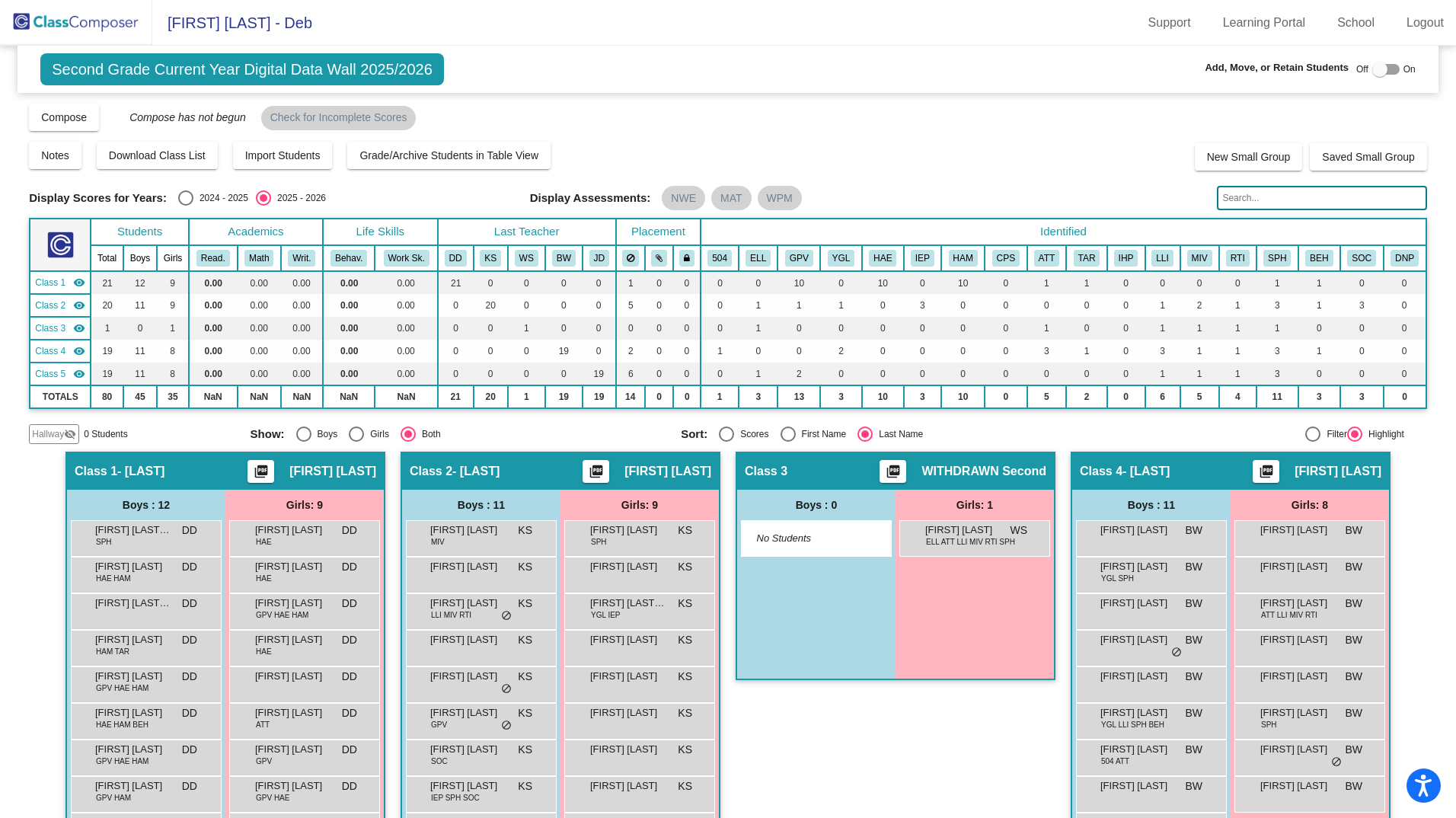click on "Compose   View Compose   View & Edit Compose   Submit Classes  Compose has not begun  Check for Incomplete Scores" 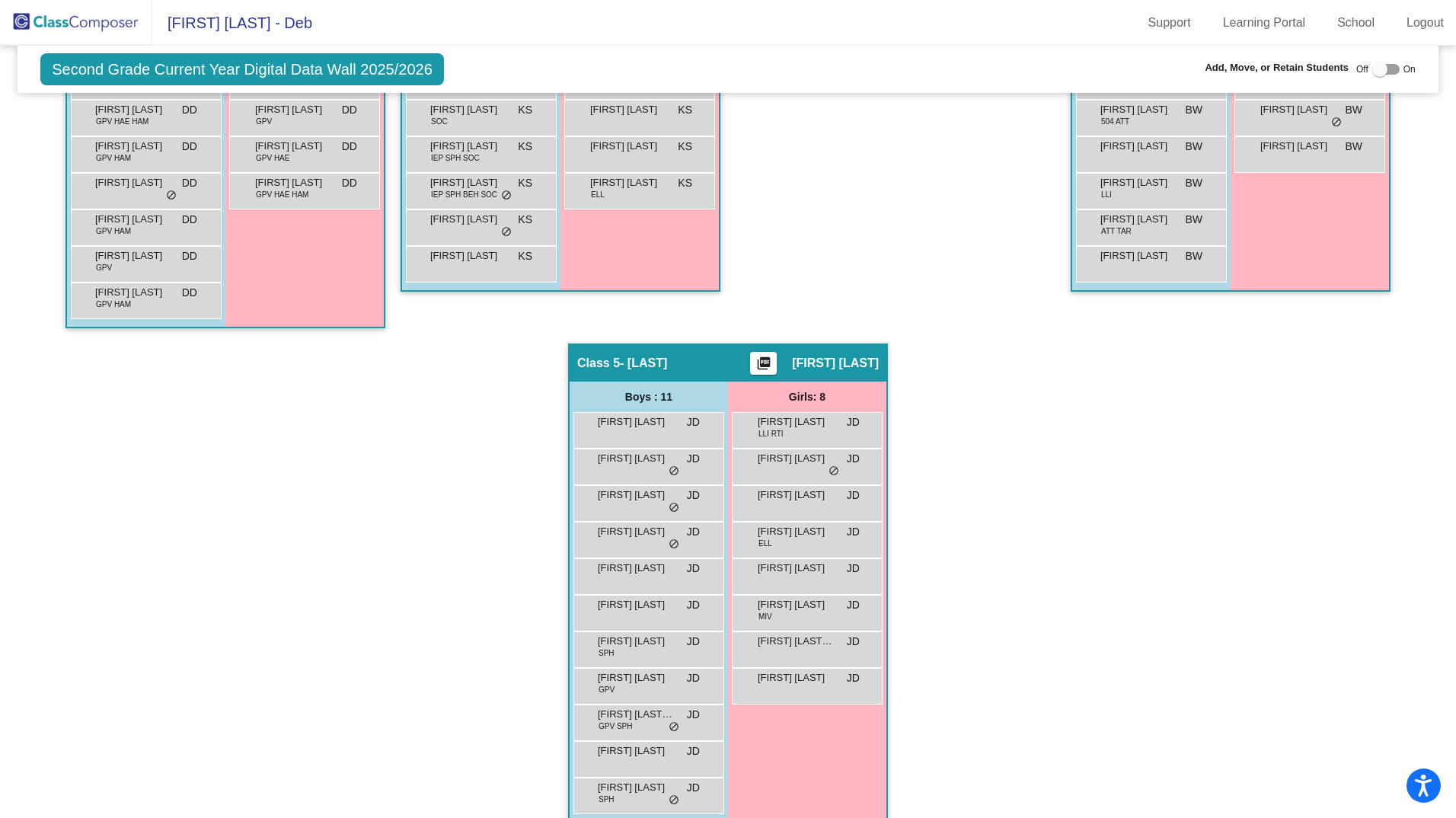 scroll, scrollTop: 660, scrollLeft: 0, axis: vertical 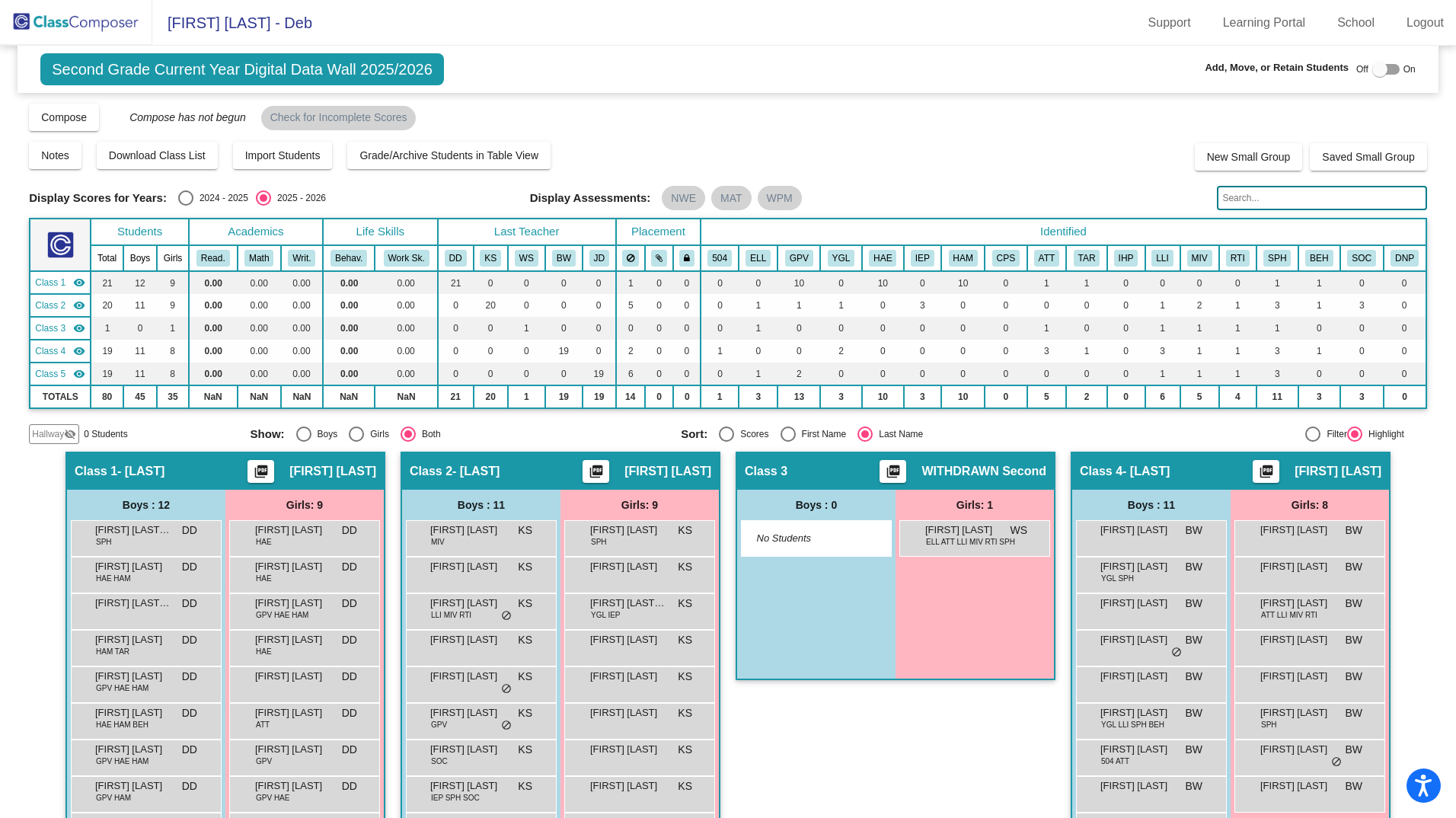 click on "Second Grade Current Year Digital Data Wall 2025/2026  Add, Move, or Retain Students Off   On  Incoming   Digital Data Wall    Display Scores for Years:  2024 - 2025  2025 - 2026  Grade/Archive Students in Table View   Download   New Small Group   Saved Small Group   Compose   View Compose   View & Edit Compose   Submit Classes  Compose has not begun  Check for Incomplete Scores  Notes   Download Class List   Import Students   Grade/Archive Students in Table View   New Small Group   Saved Small Group  Display Scores for Years:  2024 - 2025  2025 - 2026 Display Assessments: NWE MAT WPM Students Academics Life Skills  Last Teacher  Placement  Identified  Total Boys Girls  Read.   Math   Writ.   Behav.   Work Sk.   DD   KS   WS   BW   JD   504   ELL   GPV   YGL   HAE   IEP   HAM   CPS   ATT   TAR   IHP   LLI   MIV   RTI   SPH   BEH   SOC   DNP  Hallway  visibility_off  0 0 0                 0   0   0   0   0   0   0   0   0   0   0   0   0   0   0   0   0   0   0   0   0   0   0   0   0   0  Class 1 21" 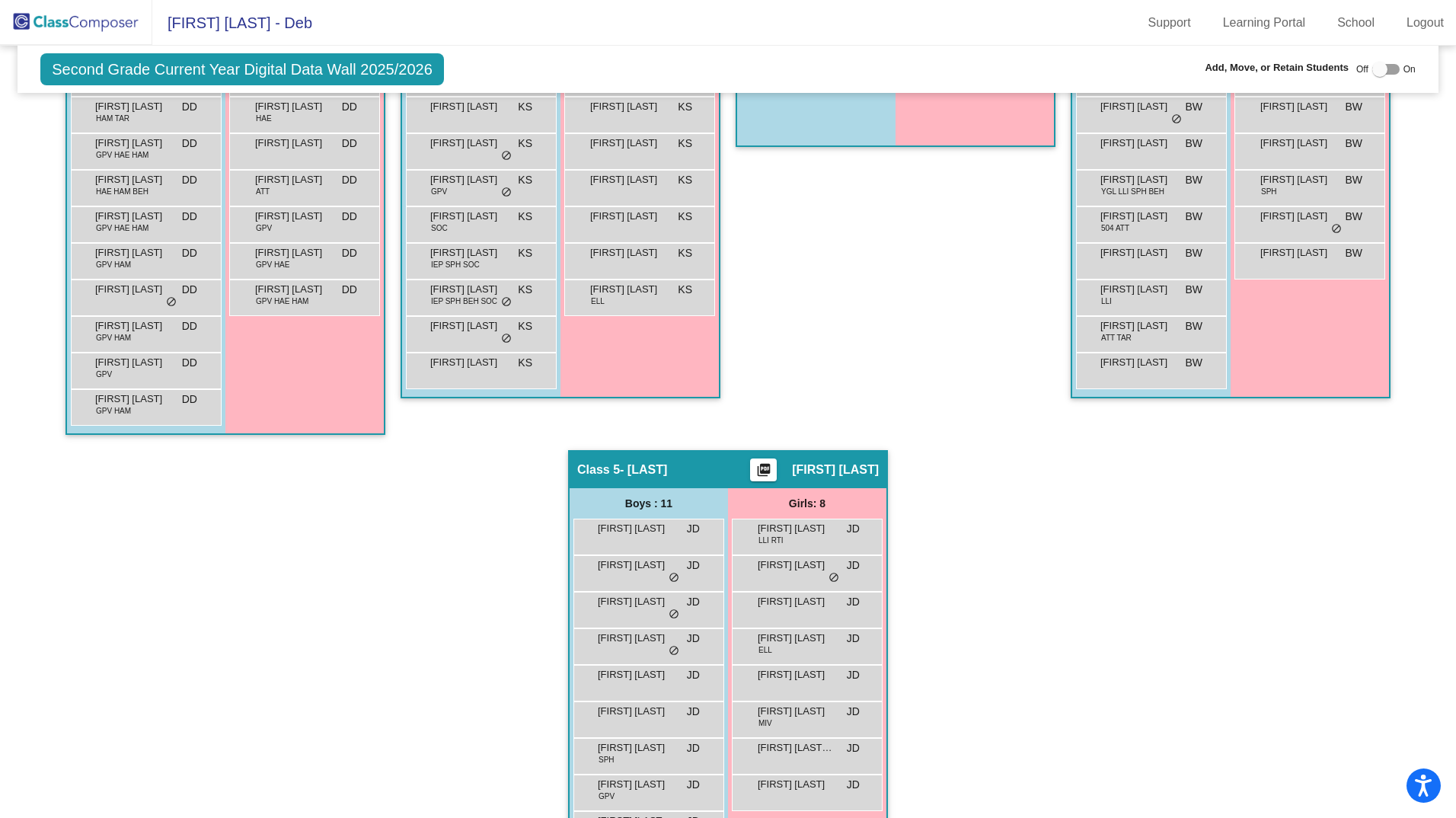 scroll, scrollTop: 660, scrollLeft: 0, axis: vertical 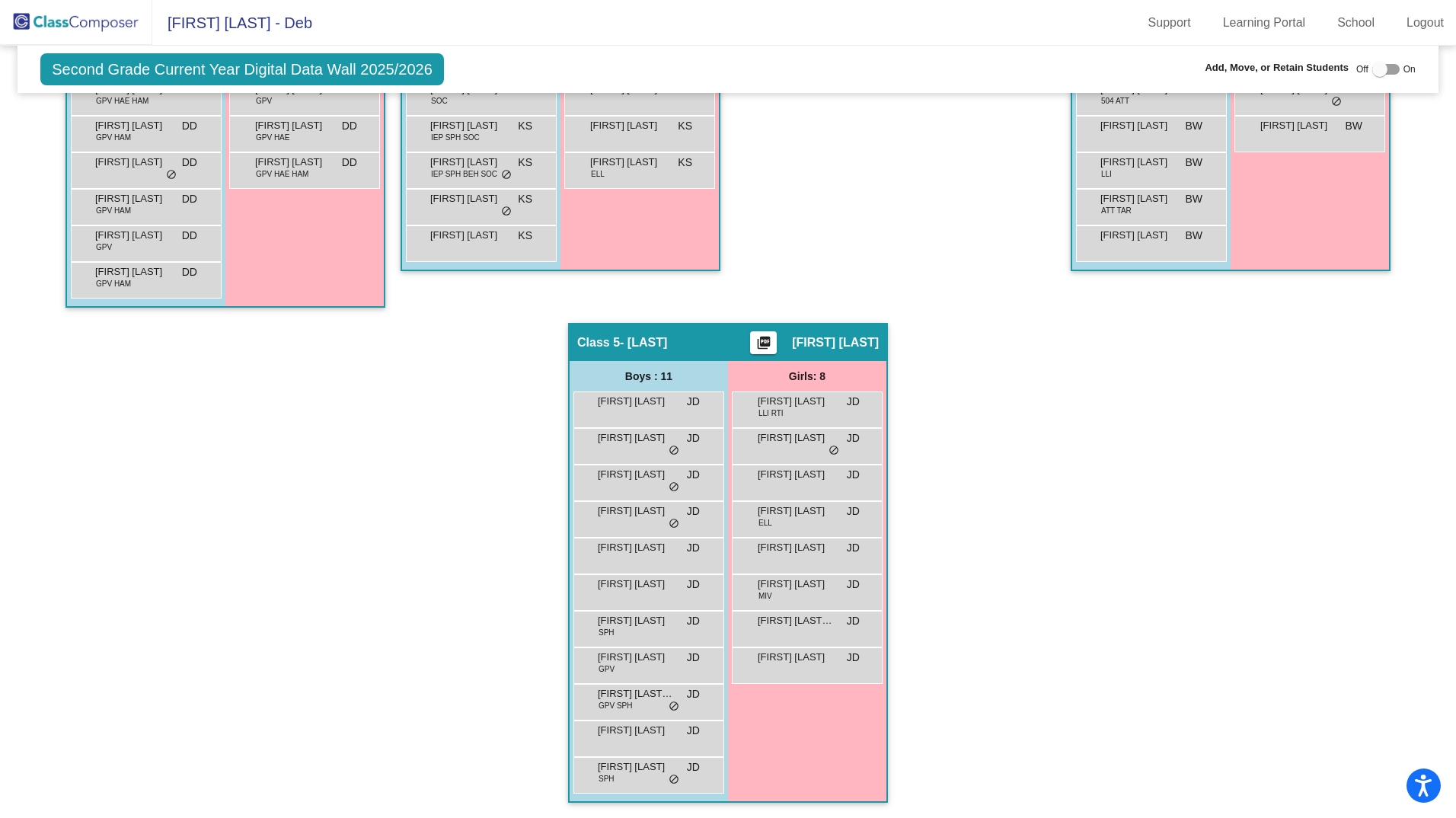 click on "Hallway   - Hallway Class  picture_as_pdf  Add Student  [FIRST] [LAST] Student Id  (Recommended)   Boy   Girl   Non Binary Add Close  Boys : 0    No Students   Girls: 0   No Students   Class 1   - [LAST]  picture_as_pdf [FIRST] [LAST]  Add Student  First Name Last Name Student Id  (Recommended)   Boy   Girl   Non Binary Add Close  Boys : 12  [FIRST] [LAST] SPH DD lock do_not_disturb_alt [FIRST] [LAST] HAM DD lock do_not_disturb_alt [FIRST] [LAST] Jr. DD lock do_not_disturb_alt [FIRST] [LAST] HAM TAR DD lock do_not_disturb_alt [FIRST] [LAST] GPV HAE HAM DD lock do_not_disturb_alt [FIRST] [LAST] HAE HAM BEH DD lock do_not_disturb_alt [FIRST] [LAST] GPV HAE HAM DD lock do_not_disturb_alt [FIRST] [LAST] GPV HAM DD lock do_not_disturb_alt [FIRST] [LAST] DD lock do_not_disturb_alt [FIRST] [LAST] GPV HAM DD lock do_not_disturb_alt [FIRST] [LAST] GPV DD lock do_not_disturb_alt [FIRST] [LAST] GPV HAM DD lock do_not_disturb_alt Girls: 9 [FIRST] [LAST] HAE DD lock do_not_disturb_alt" 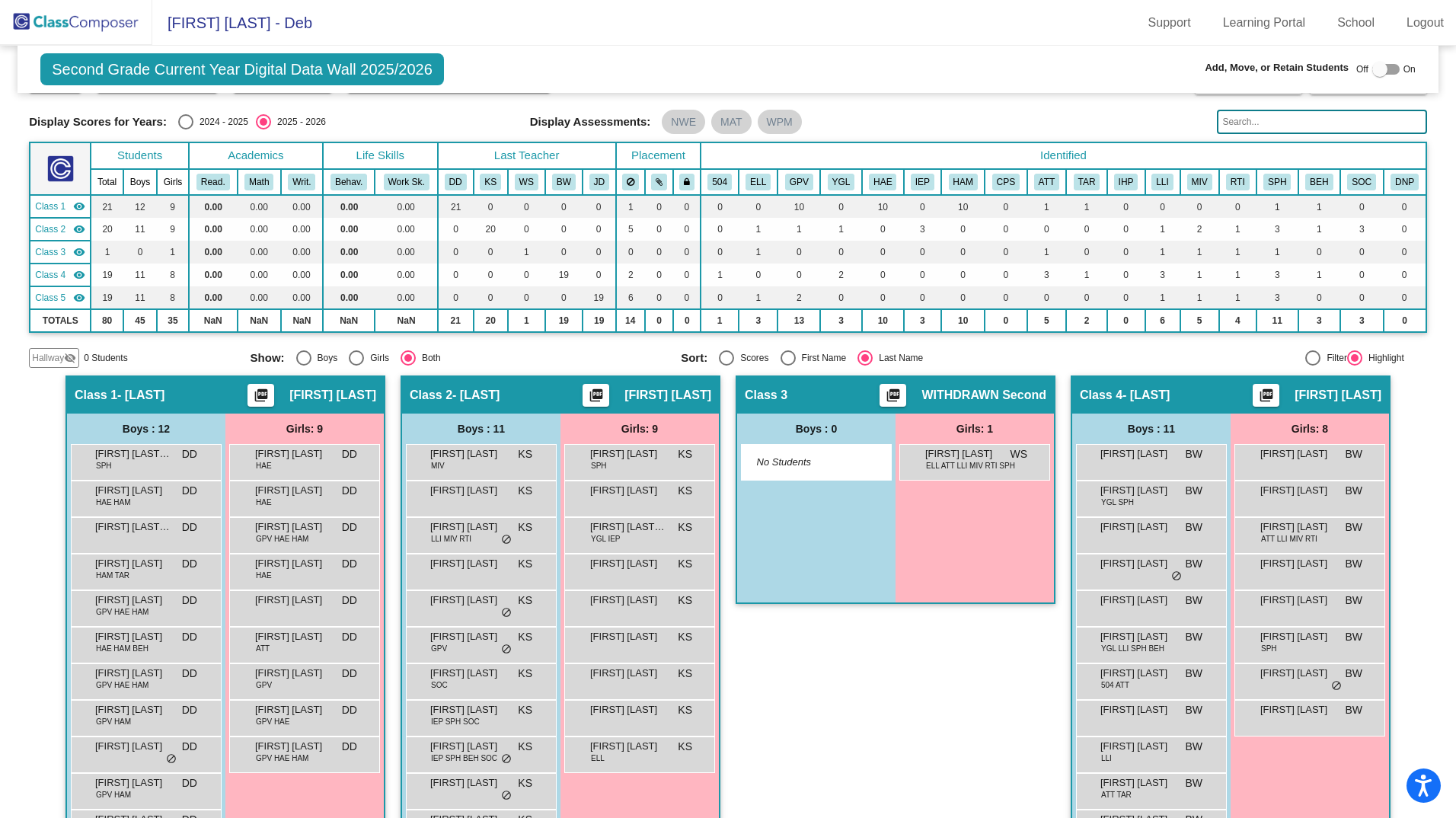 scroll, scrollTop: 0, scrollLeft: 0, axis: both 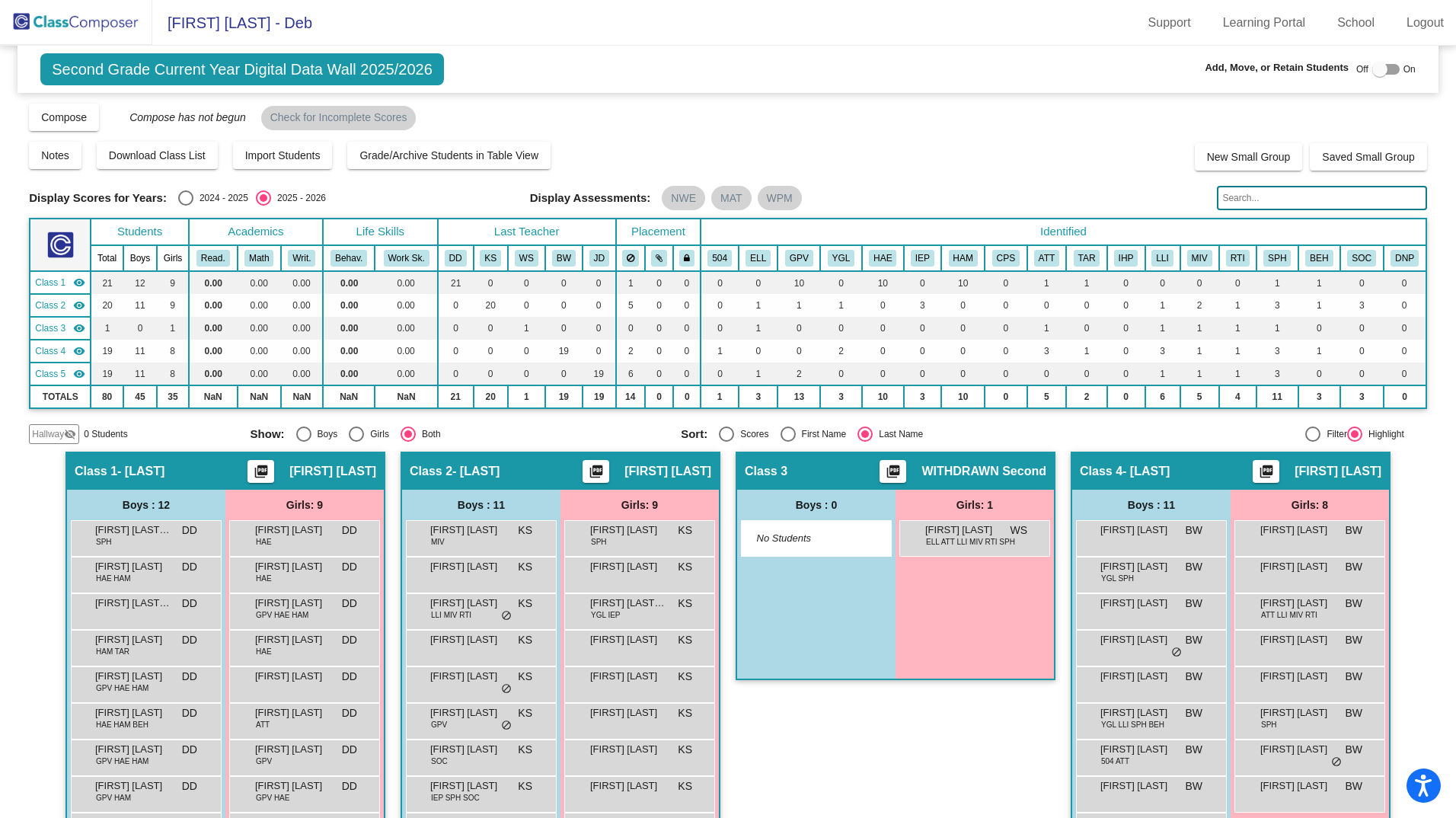 drag, startPoint x: 1108, startPoint y: 151, endPoint x: 1115, endPoint y: 147, distance: 8.06226 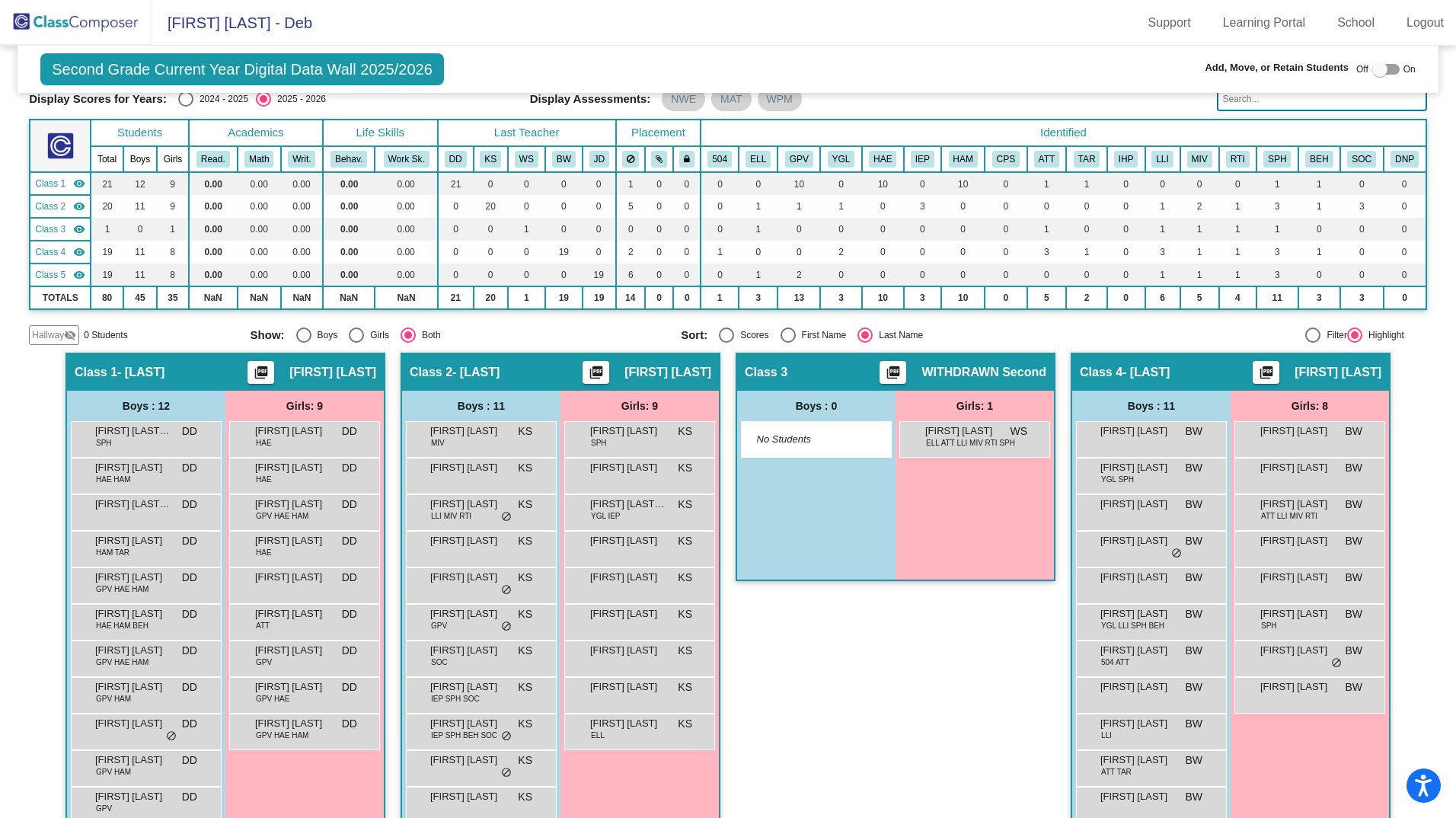 scroll, scrollTop: 0, scrollLeft: 0, axis: both 